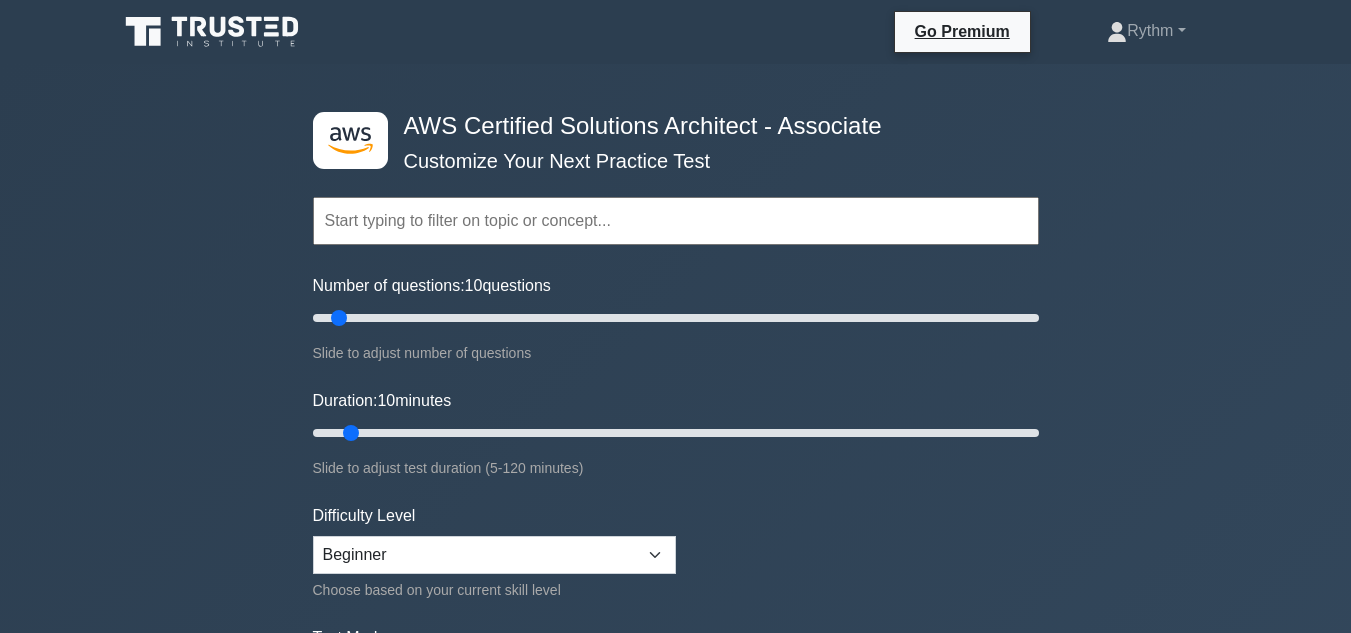 scroll, scrollTop: 1309, scrollLeft: 0, axis: vertical 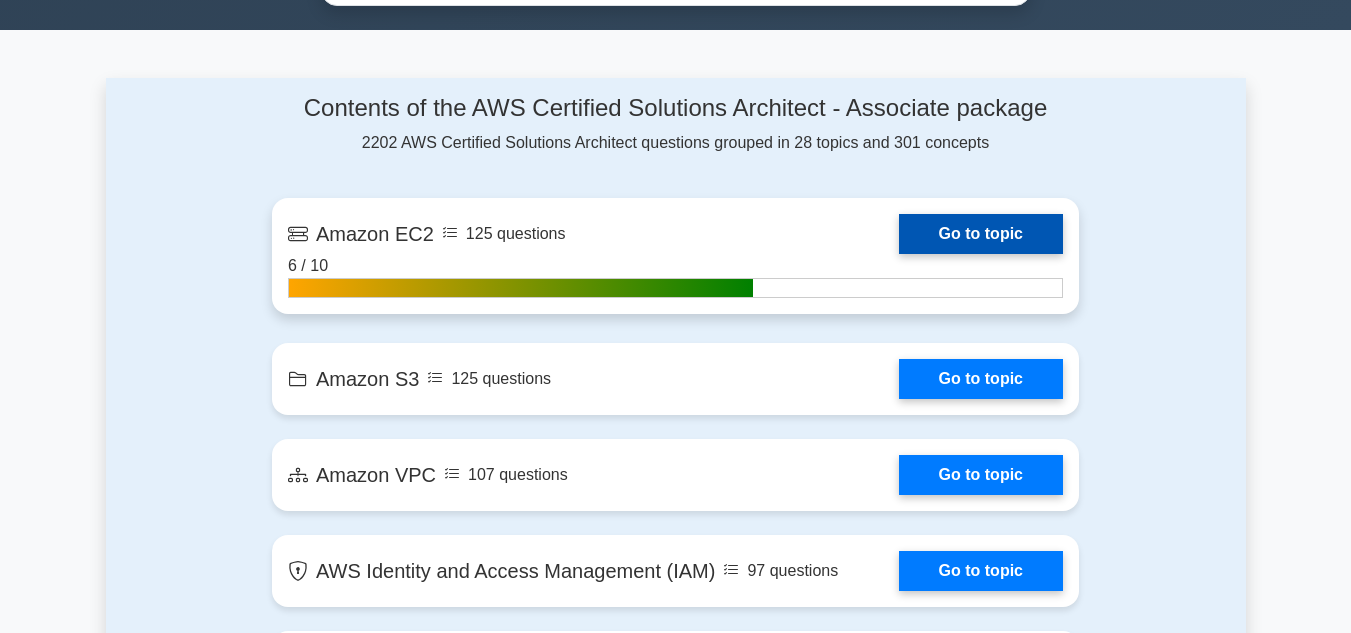 click on "Go to topic" at bounding box center [981, 234] 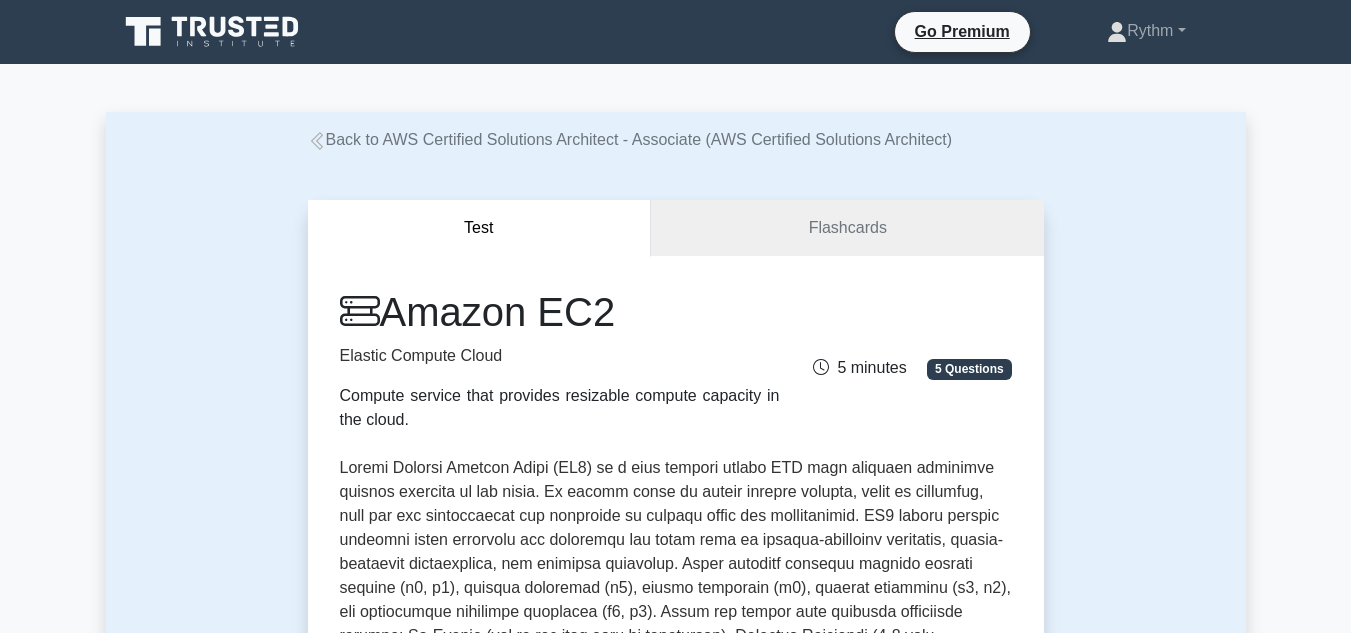 scroll, scrollTop: 736, scrollLeft: 0, axis: vertical 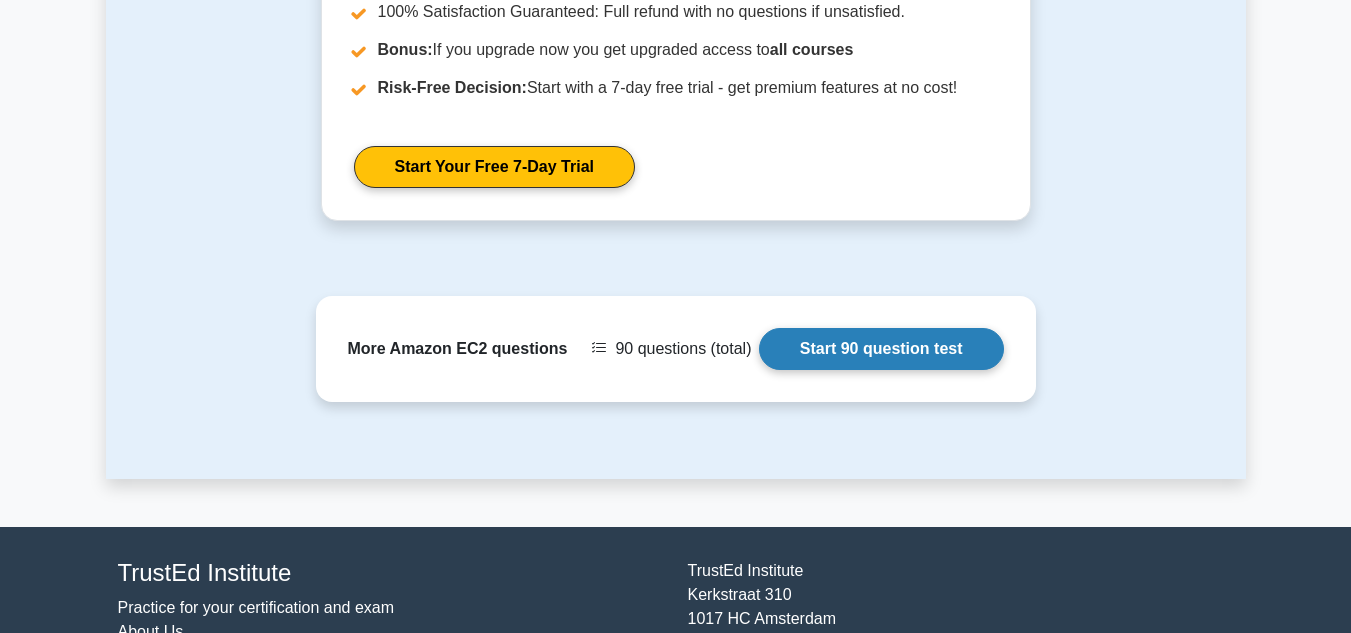 click on "Start 90 question test" at bounding box center (881, 349) 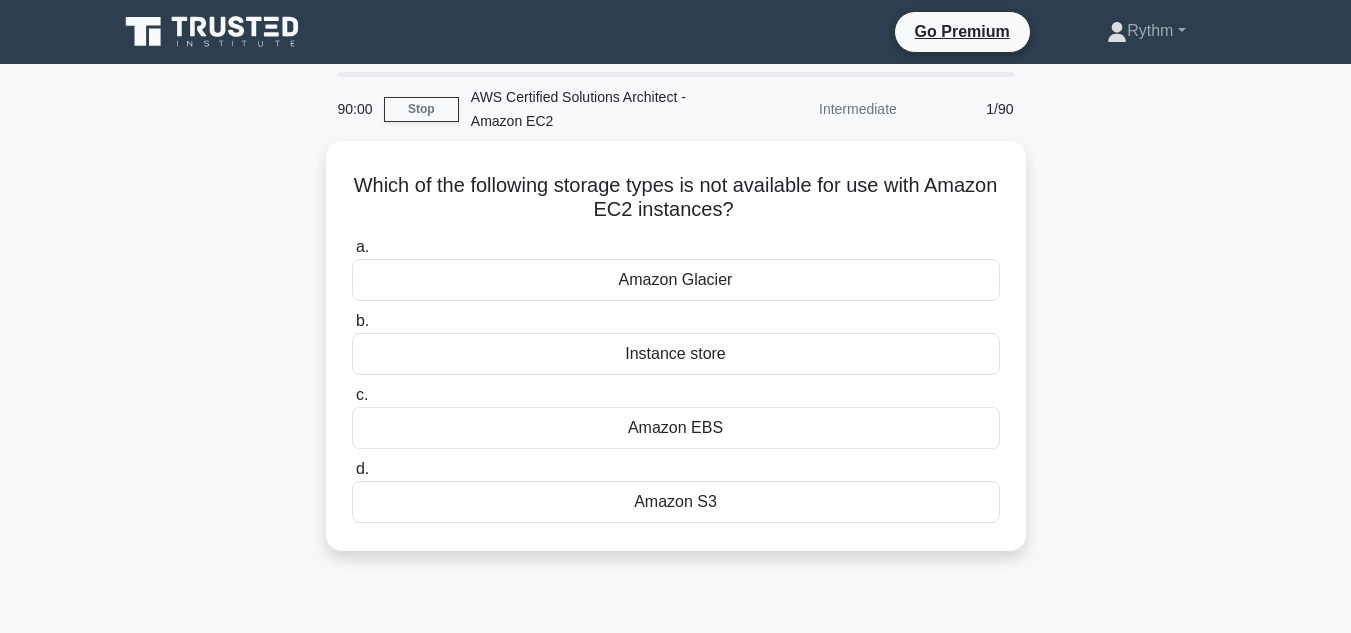 scroll, scrollTop: 0, scrollLeft: 0, axis: both 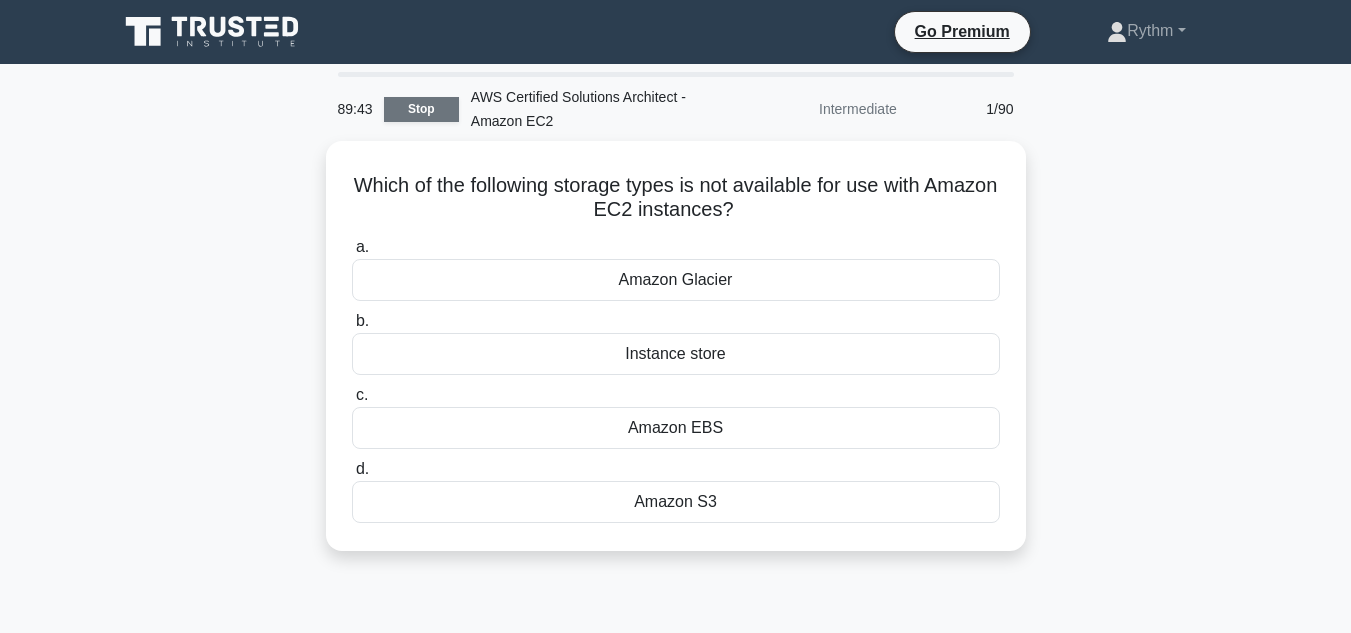 click on "Stop" at bounding box center (421, 109) 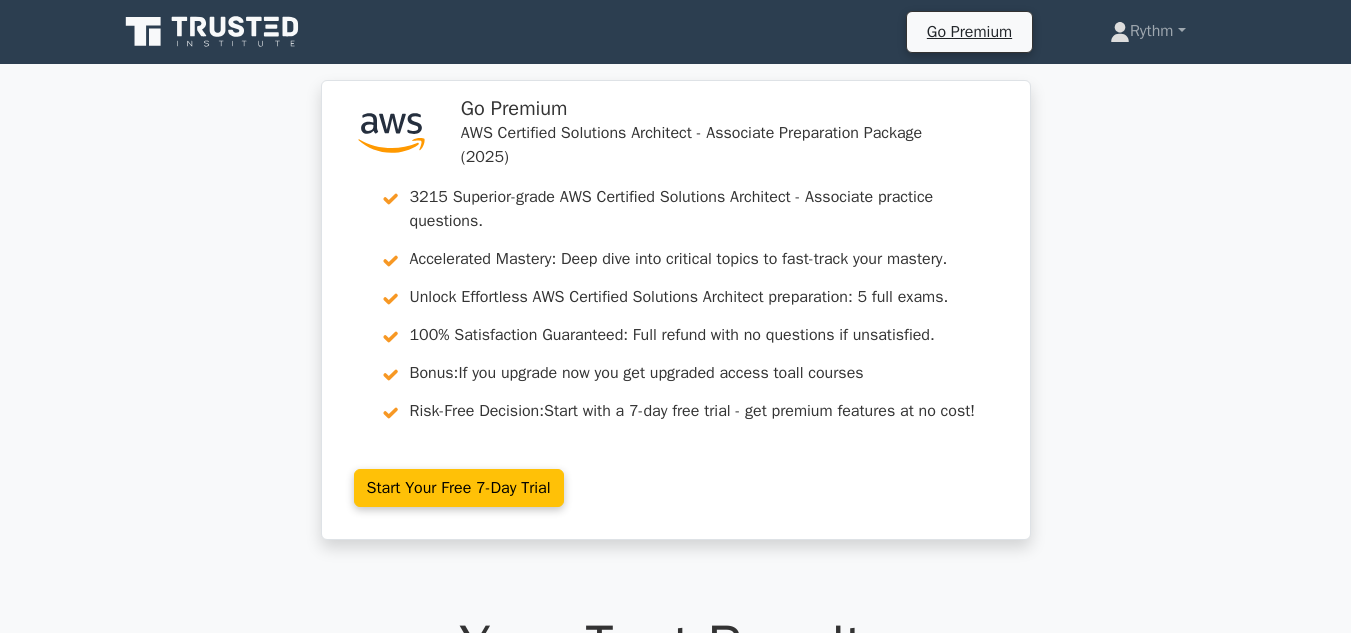 scroll, scrollTop: 0, scrollLeft: 0, axis: both 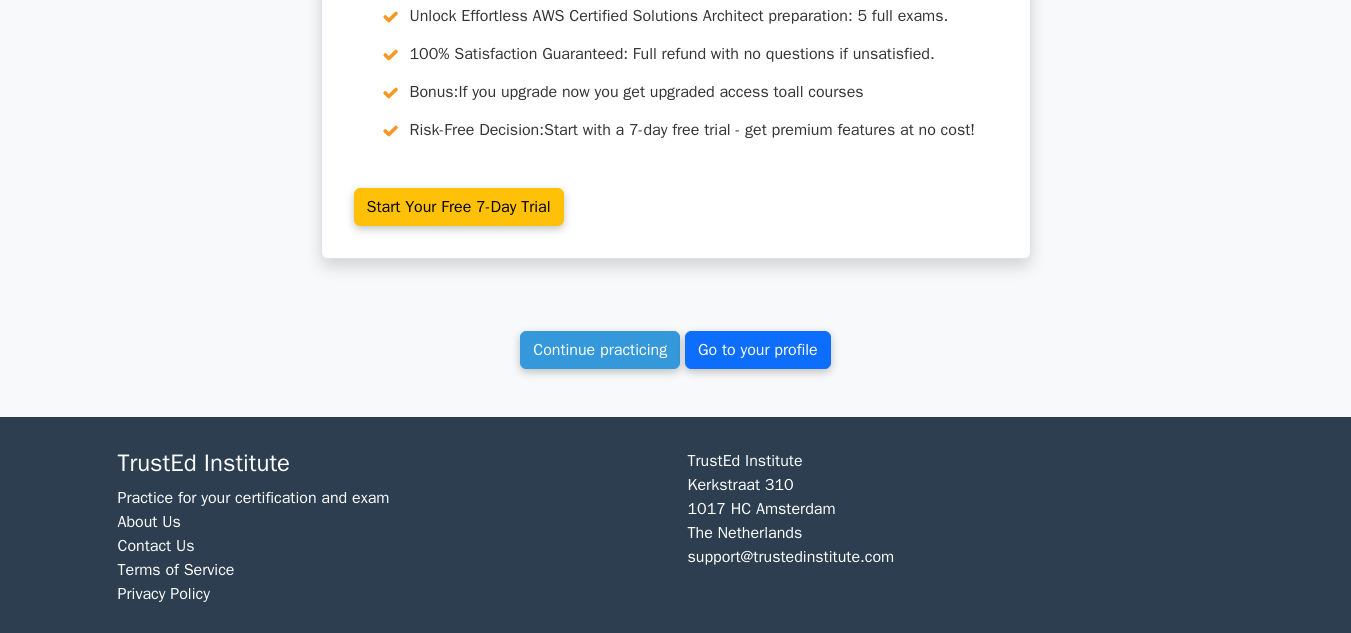 click on "Go to your profile" at bounding box center (758, 350) 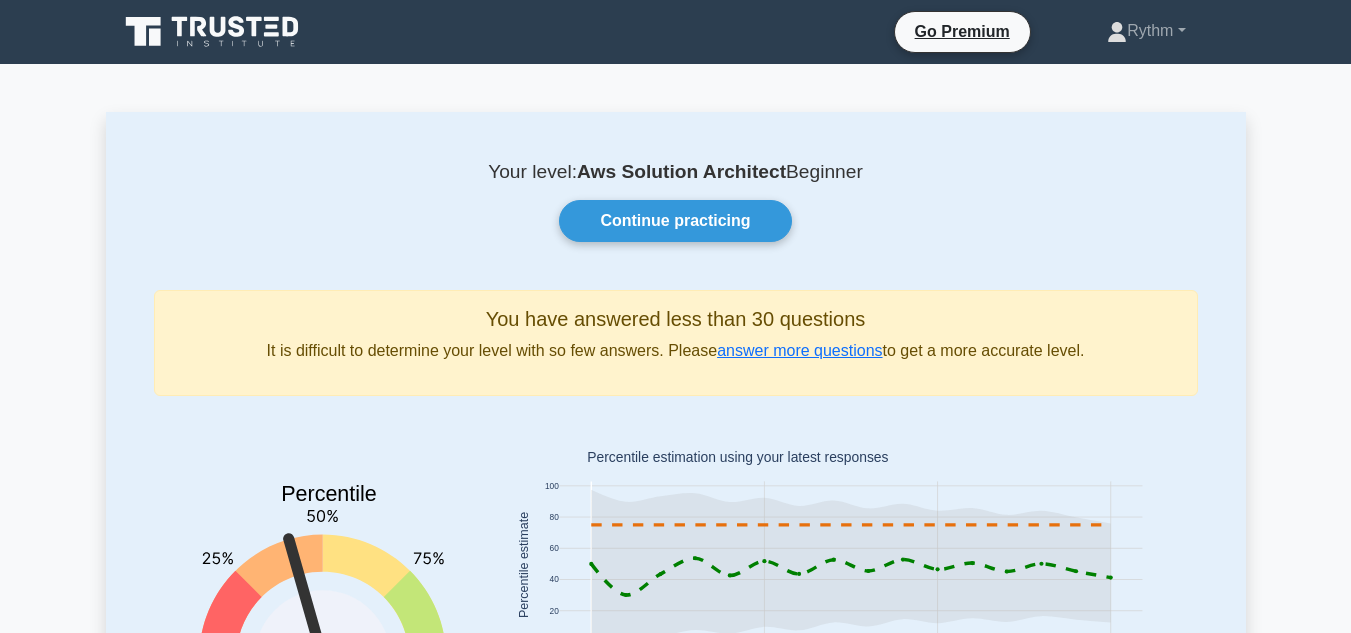 scroll, scrollTop: 0, scrollLeft: 0, axis: both 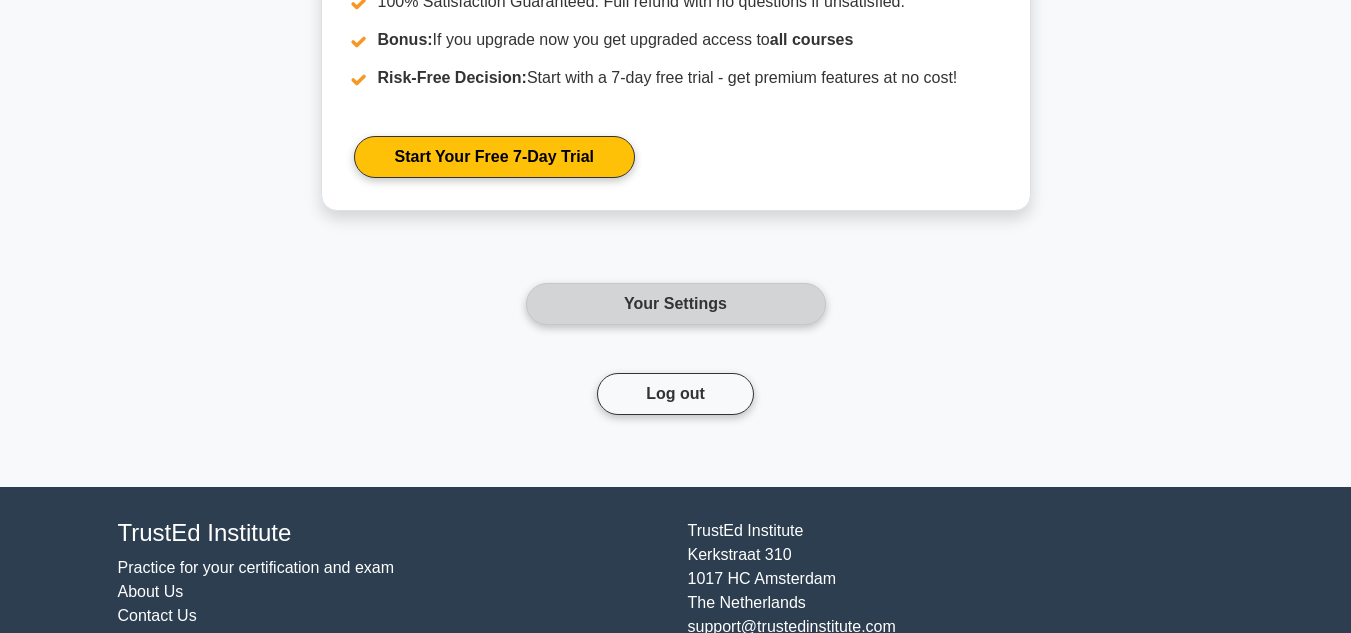click on "Your Settings" at bounding box center [676, 304] 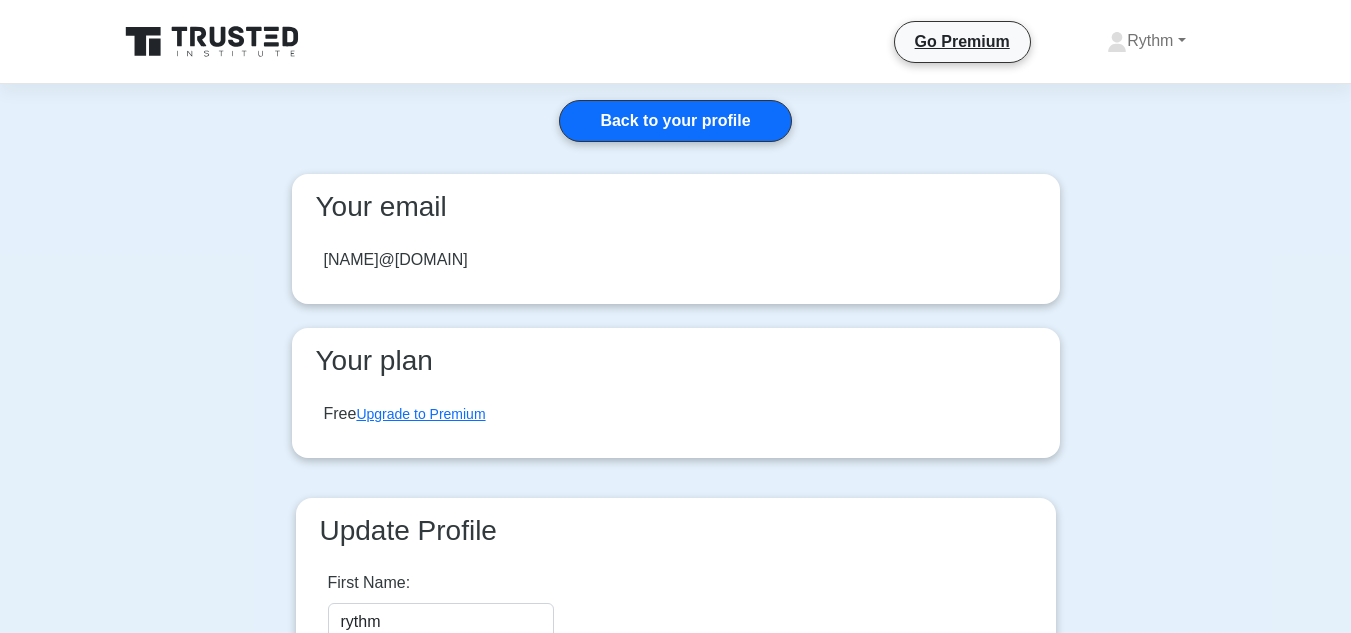 scroll, scrollTop: 0, scrollLeft: 0, axis: both 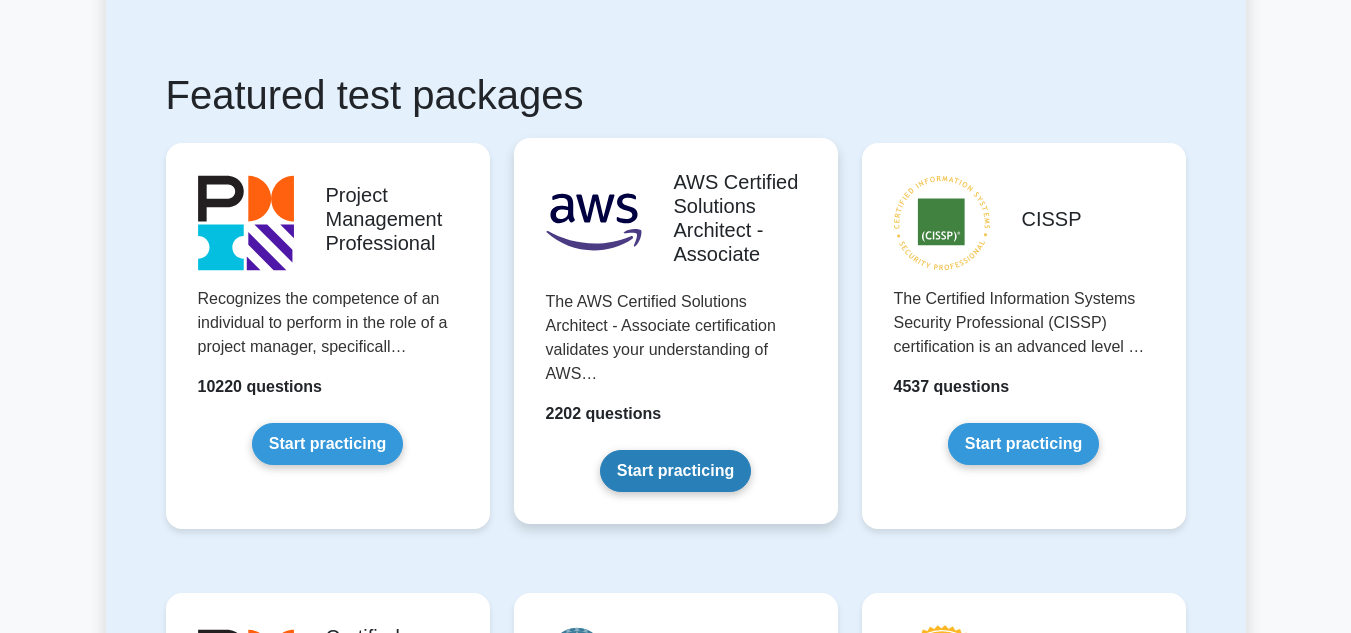 click on "Start practicing" at bounding box center [675, 471] 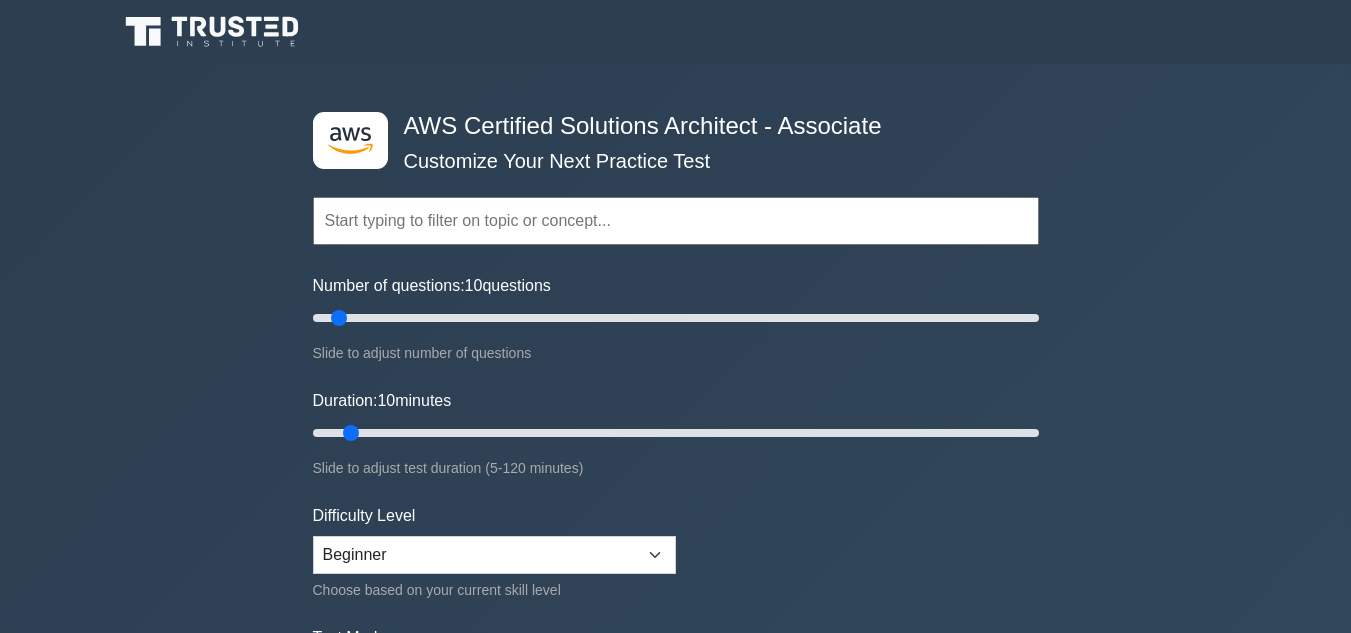 scroll, scrollTop: 433, scrollLeft: 0, axis: vertical 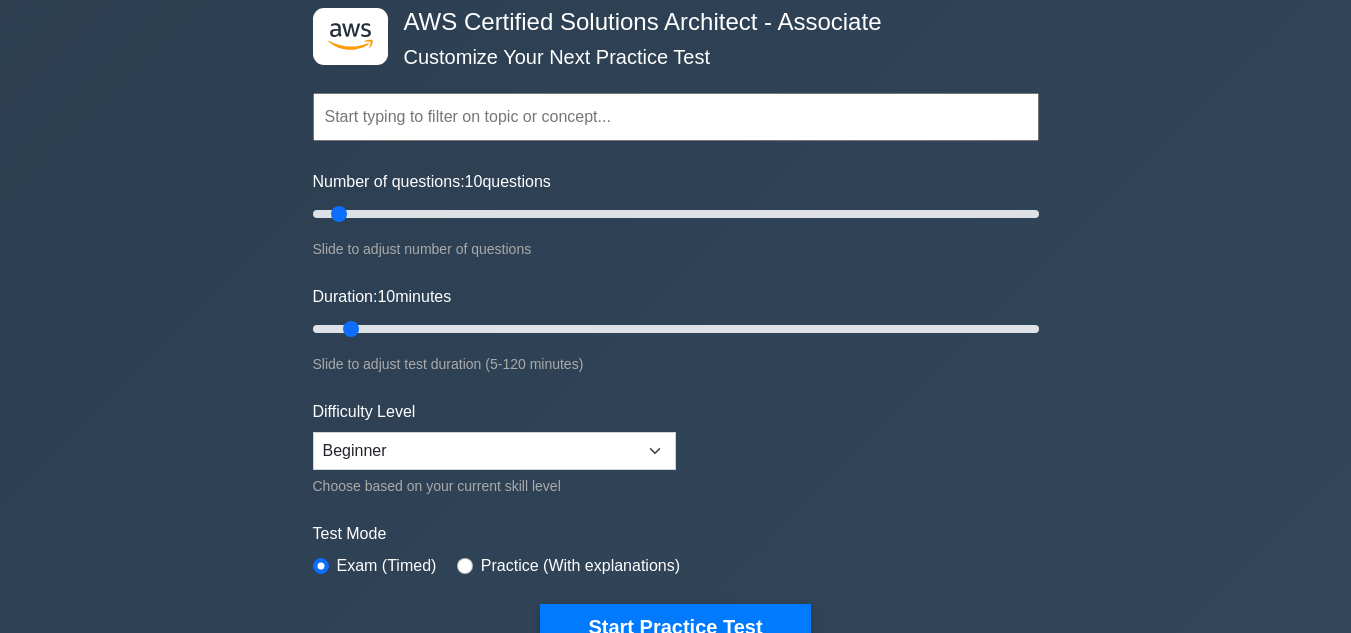 click at bounding box center (676, 117) 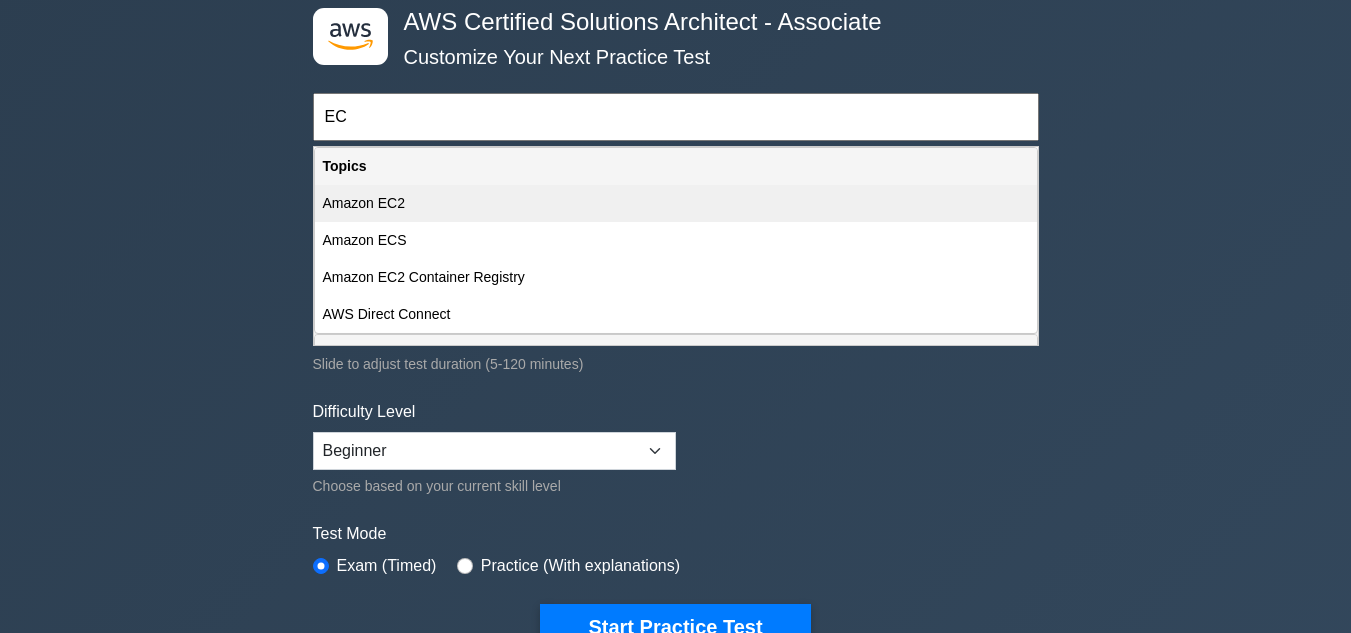 click on "Amazon EC2" at bounding box center [676, 203] 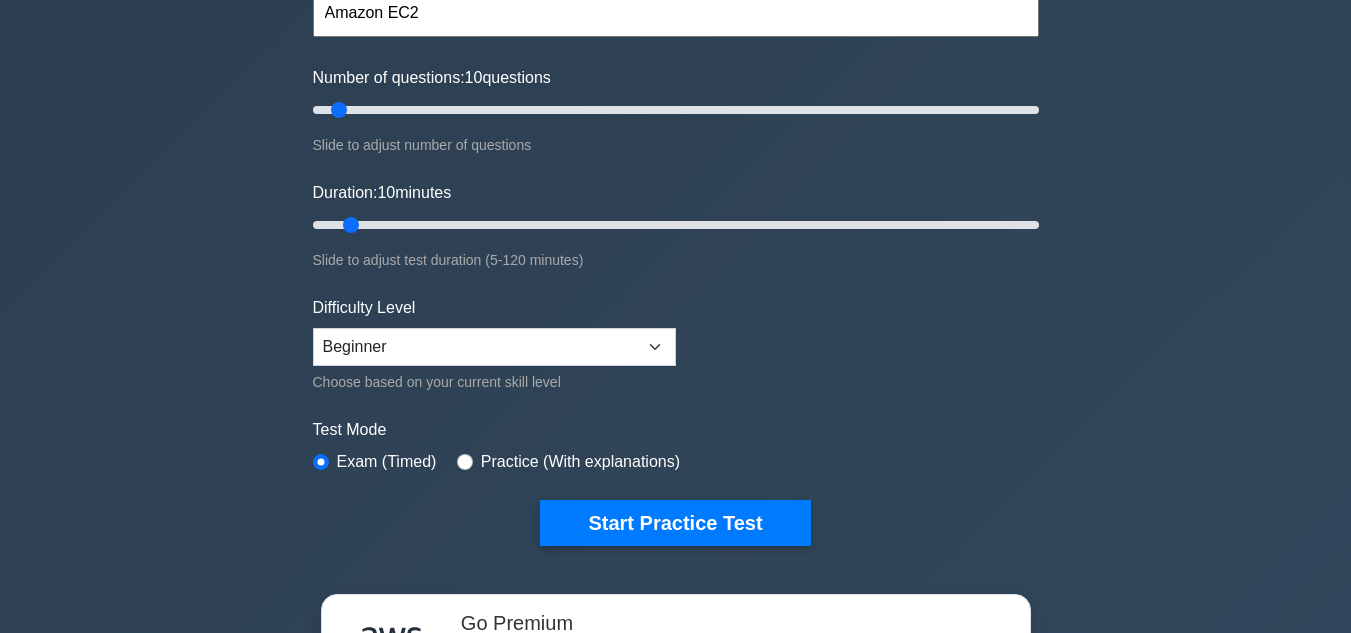 scroll, scrollTop: 209, scrollLeft: 0, axis: vertical 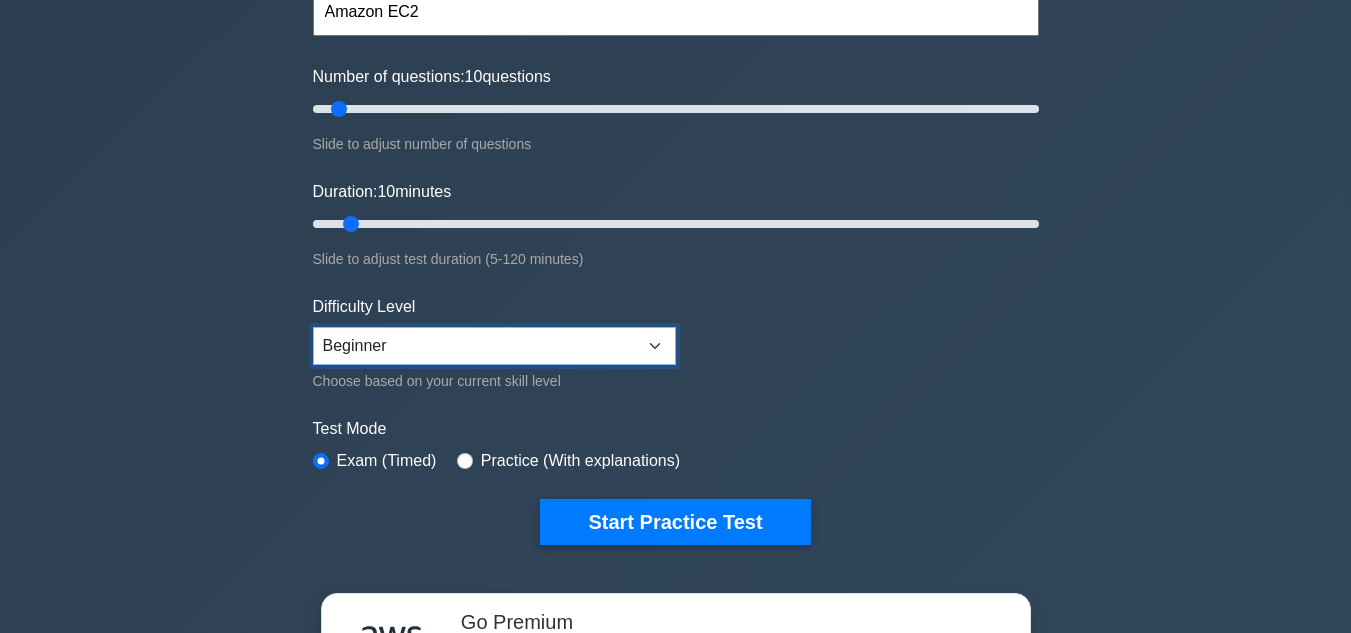 click on "Beginner
Intermediate
Expert" at bounding box center [494, 346] 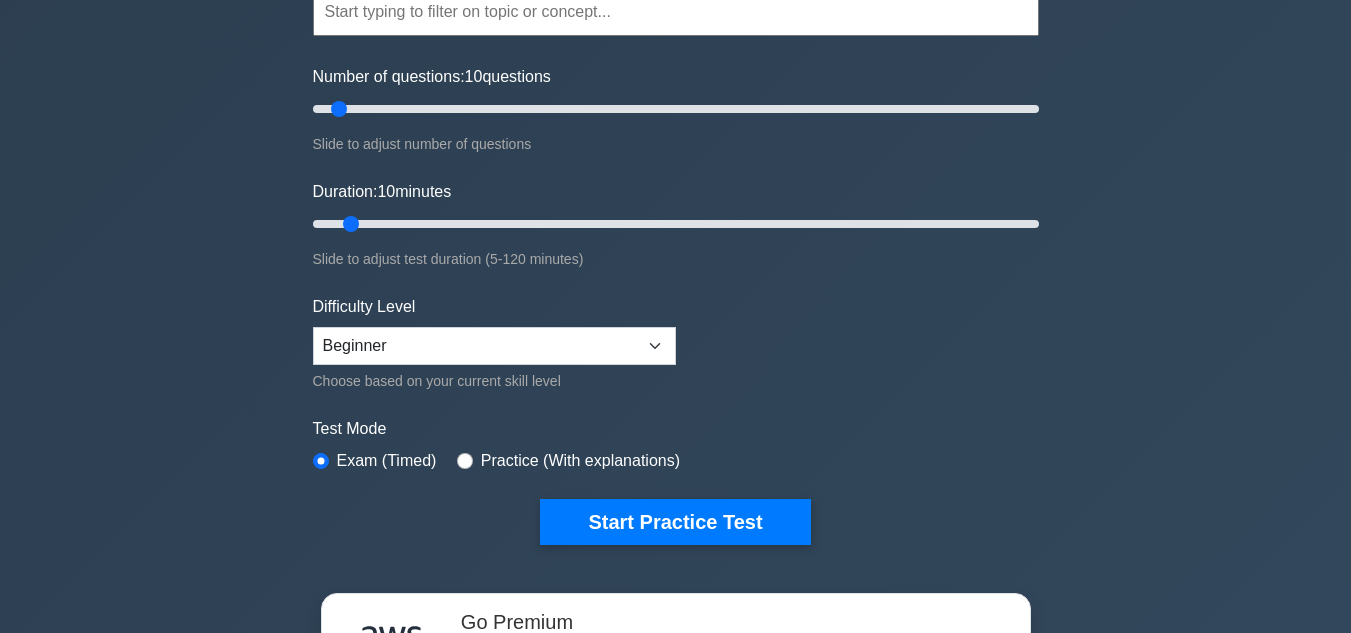 click on ".st0{fill:#252F3E;} .st1{fill-rule:evenodd;clip-rule:evenodd;fill:#FF9900;}
AWS Certified Solutions Architect - Associate
Customize Your Next Practice Test
Topics
Amazon EC2
Amazon S3
Amazon VPC
AWS Identity and Access Management (IAM)
Elastic Load Balancing (ELB)
AWS Lambda" at bounding box center (675, 456) 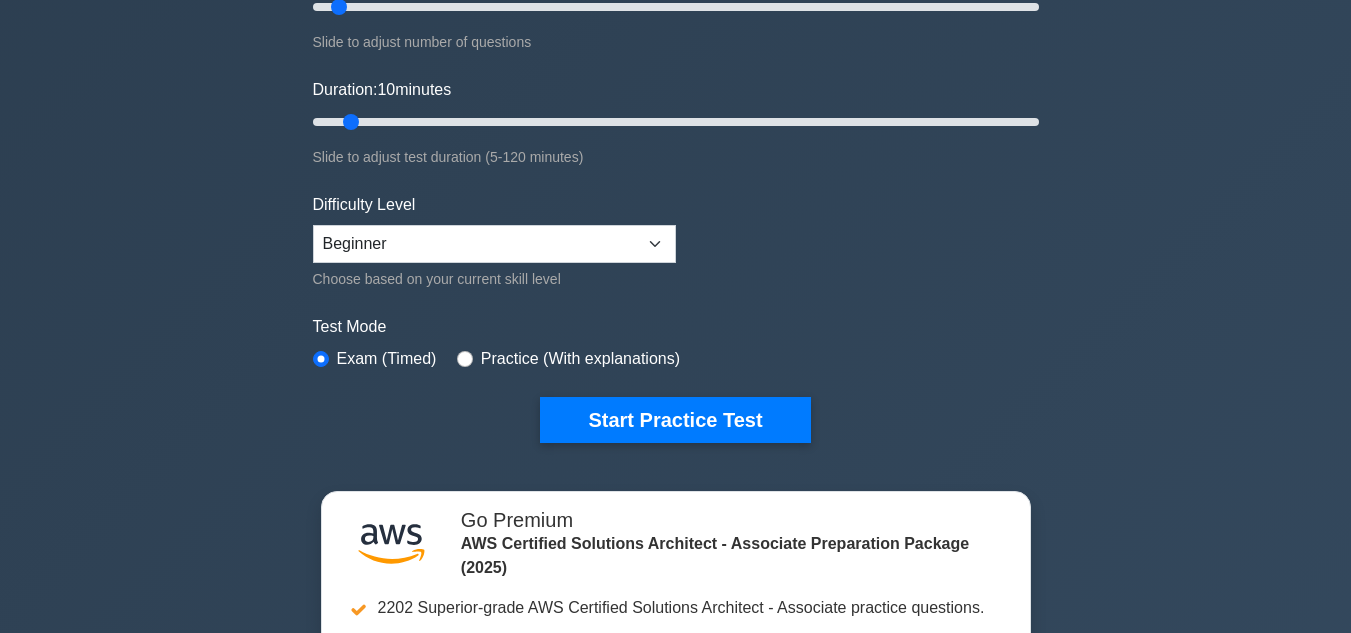 scroll, scrollTop: 315, scrollLeft: 0, axis: vertical 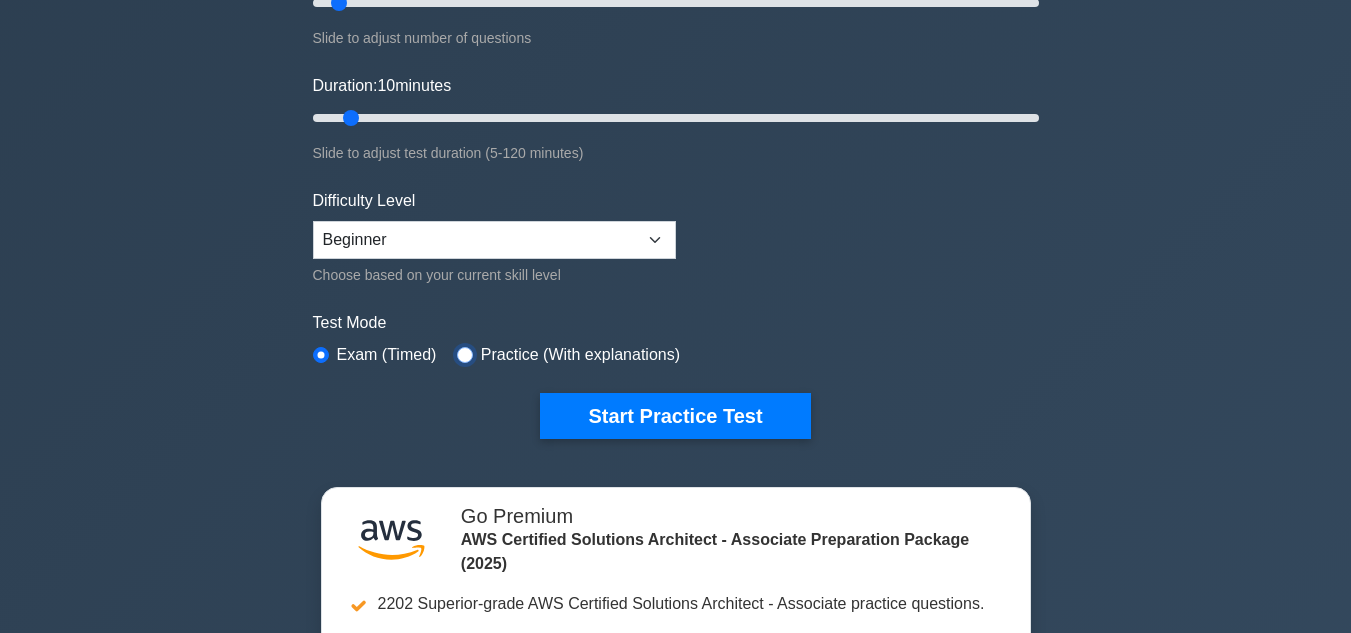 click at bounding box center [465, 355] 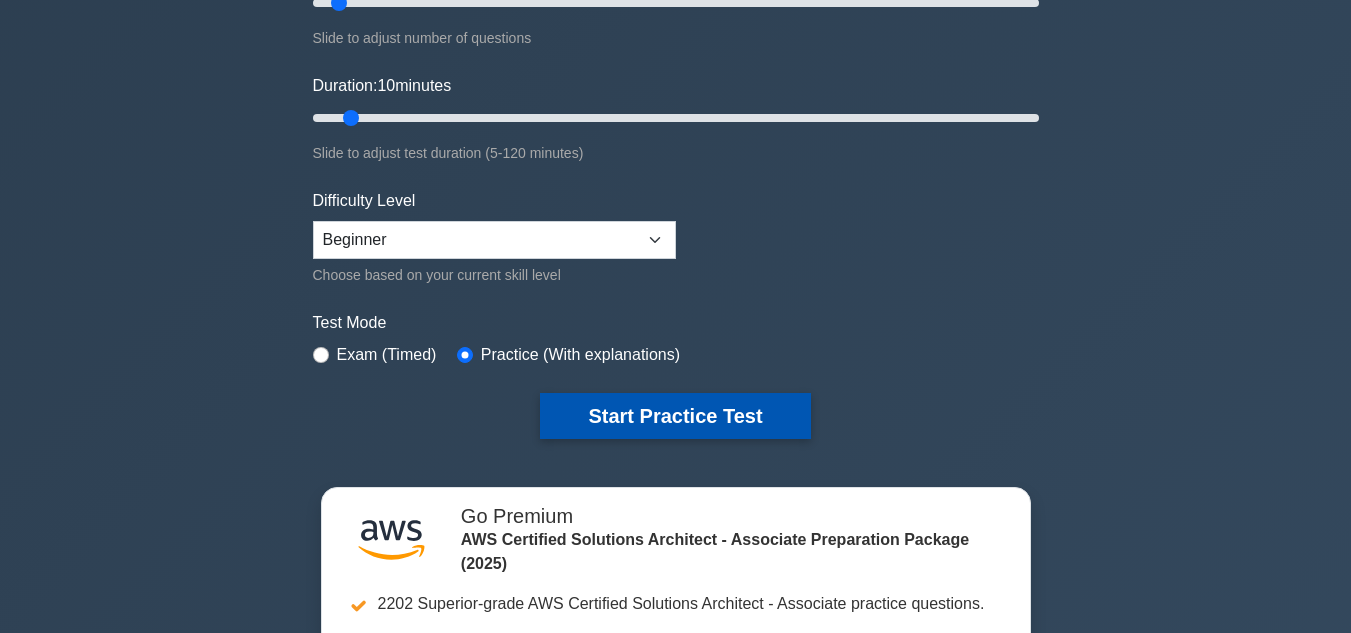 click on "Start Practice Test" at bounding box center [675, 416] 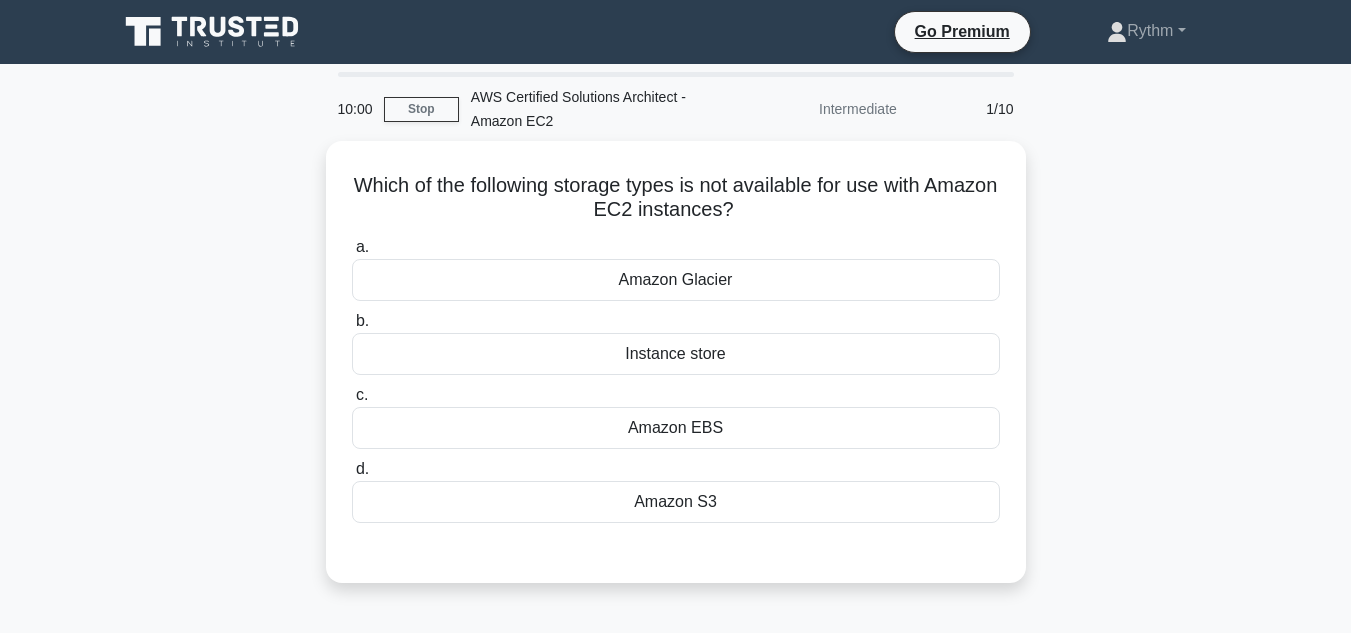 scroll, scrollTop: 0, scrollLeft: 0, axis: both 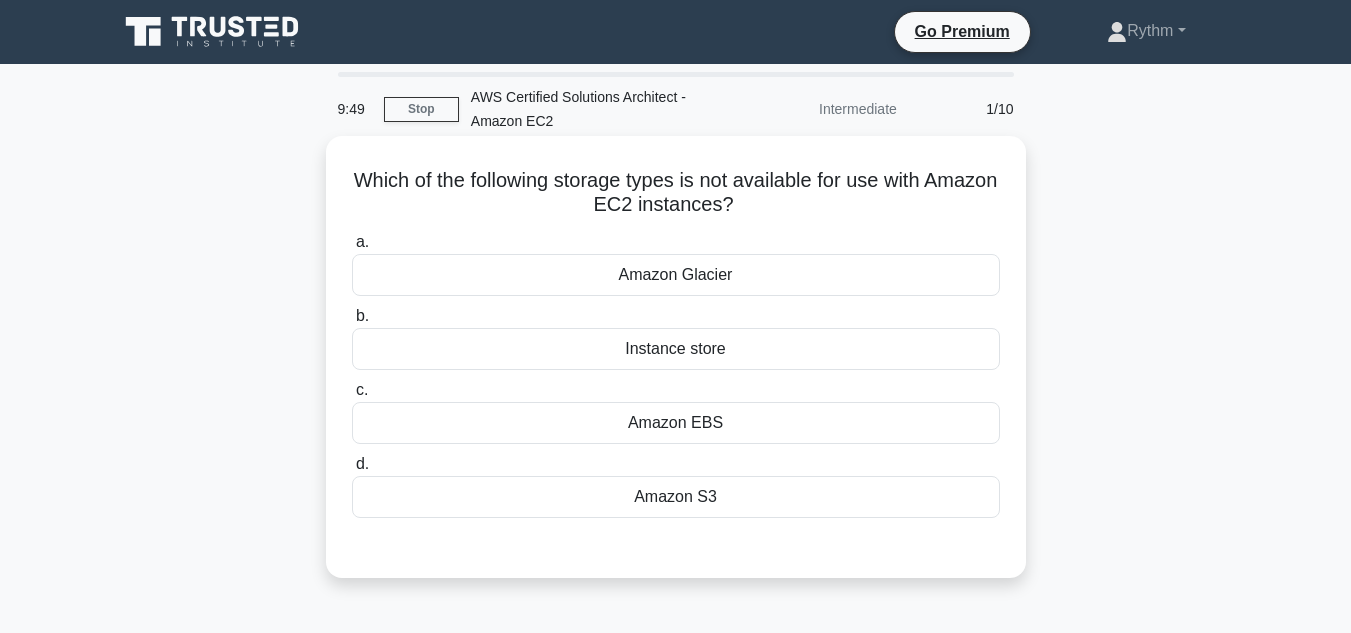 click on "Amazon Glacier" at bounding box center (676, 275) 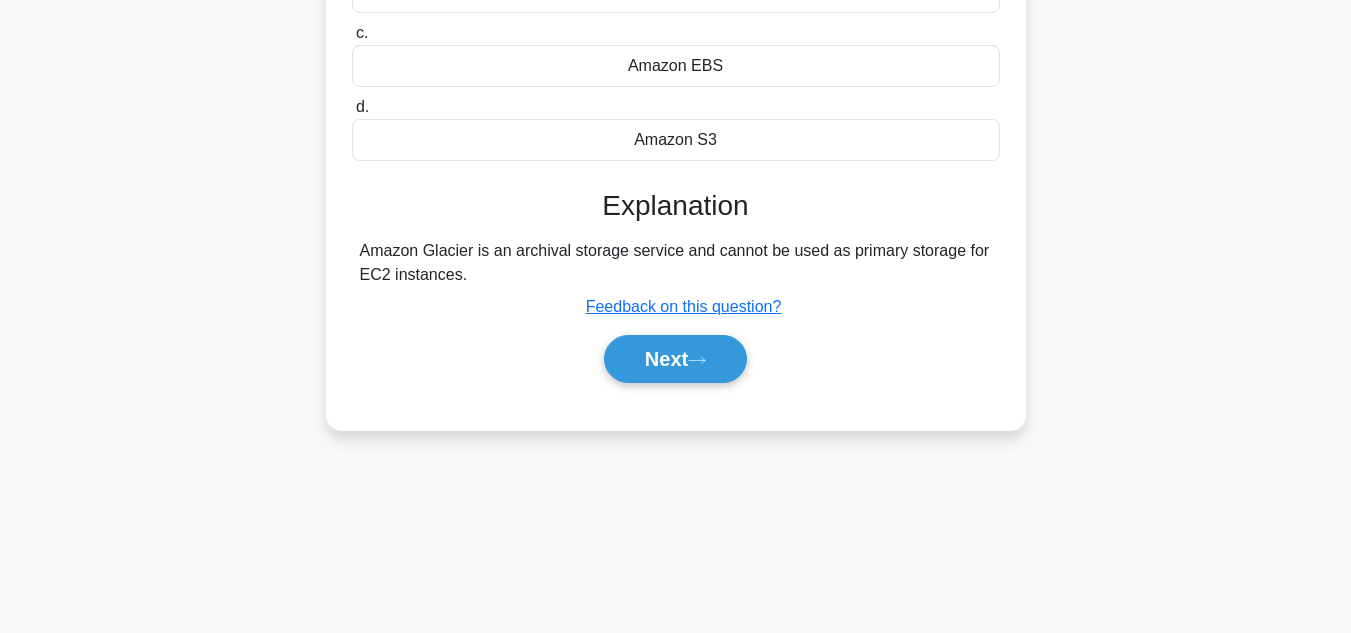 scroll, scrollTop: 351, scrollLeft: 0, axis: vertical 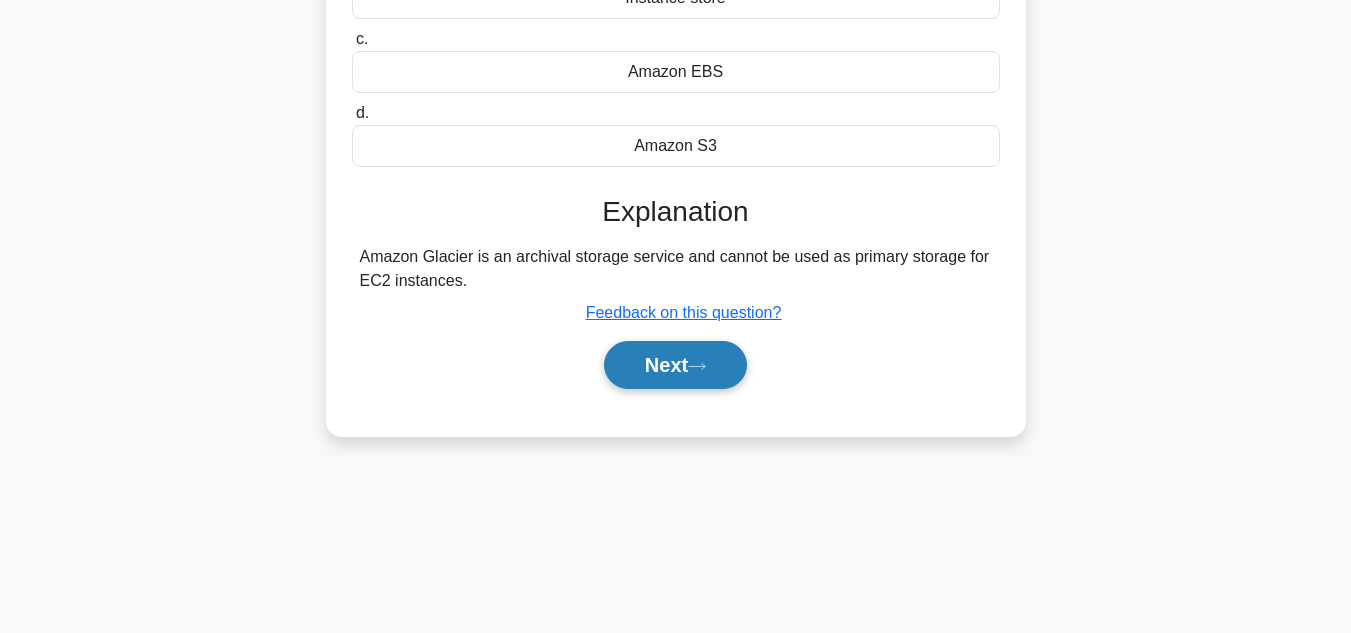 click on "Next" at bounding box center (675, 365) 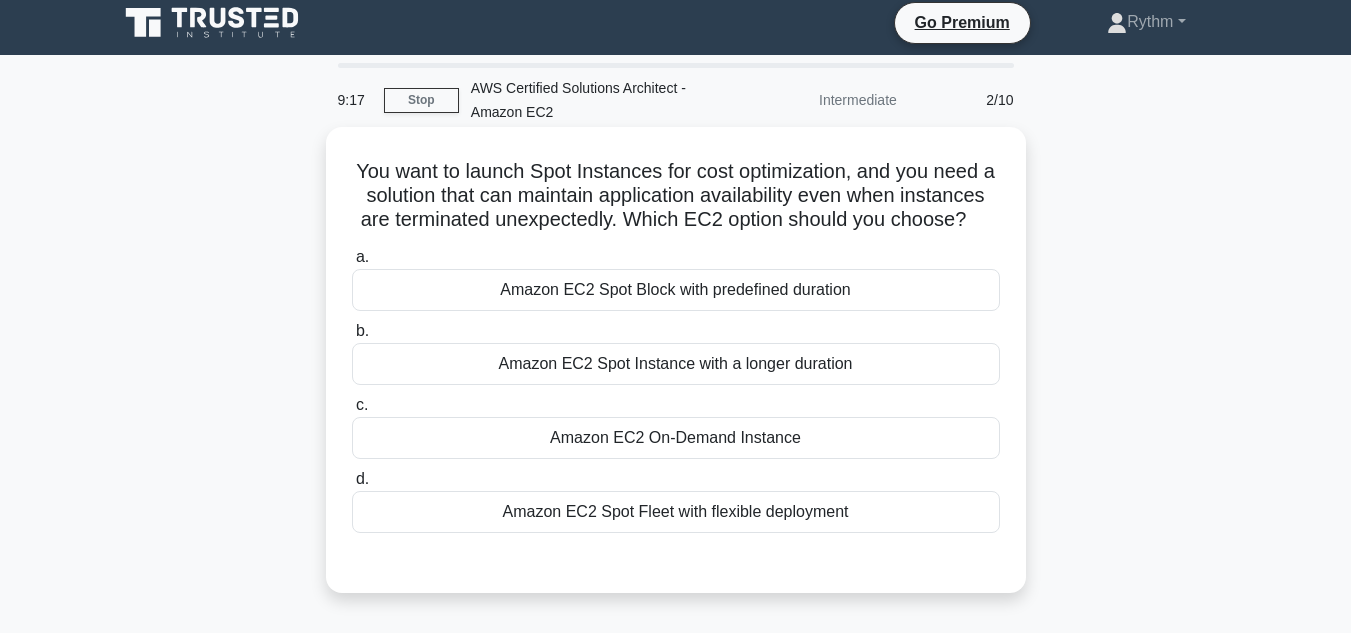 scroll, scrollTop: 0, scrollLeft: 0, axis: both 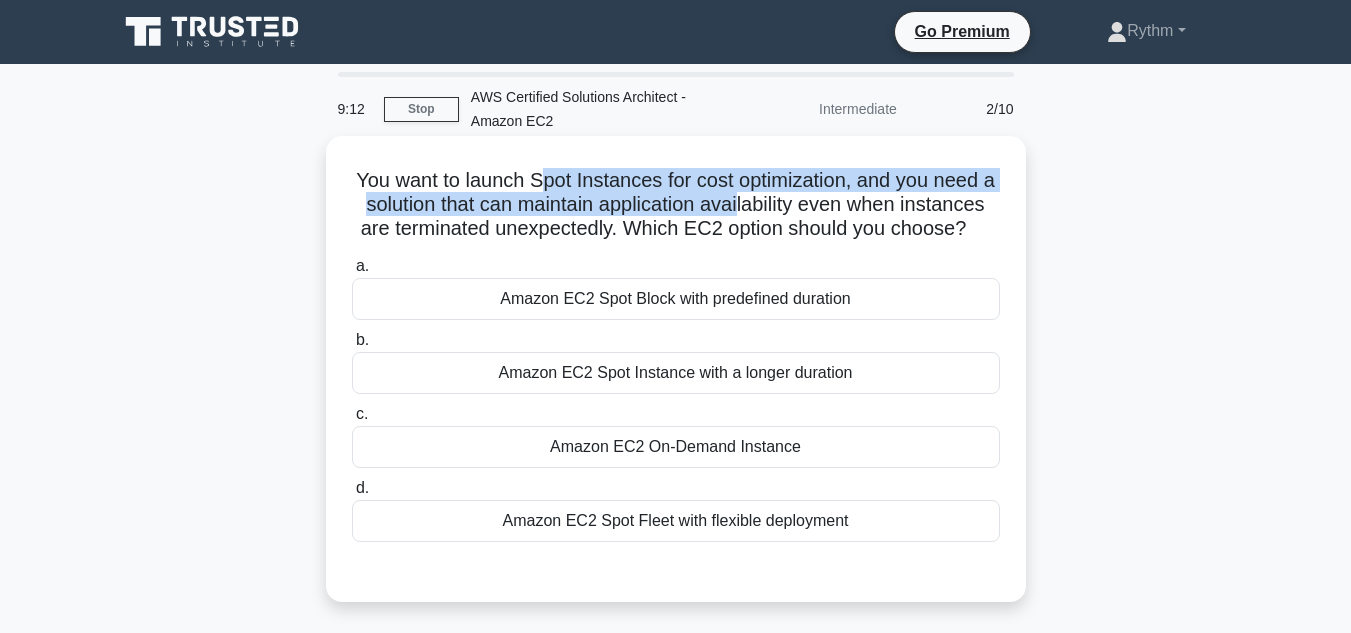 drag, startPoint x: 548, startPoint y: 179, endPoint x: 793, endPoint y: 194, distance: 245.45876 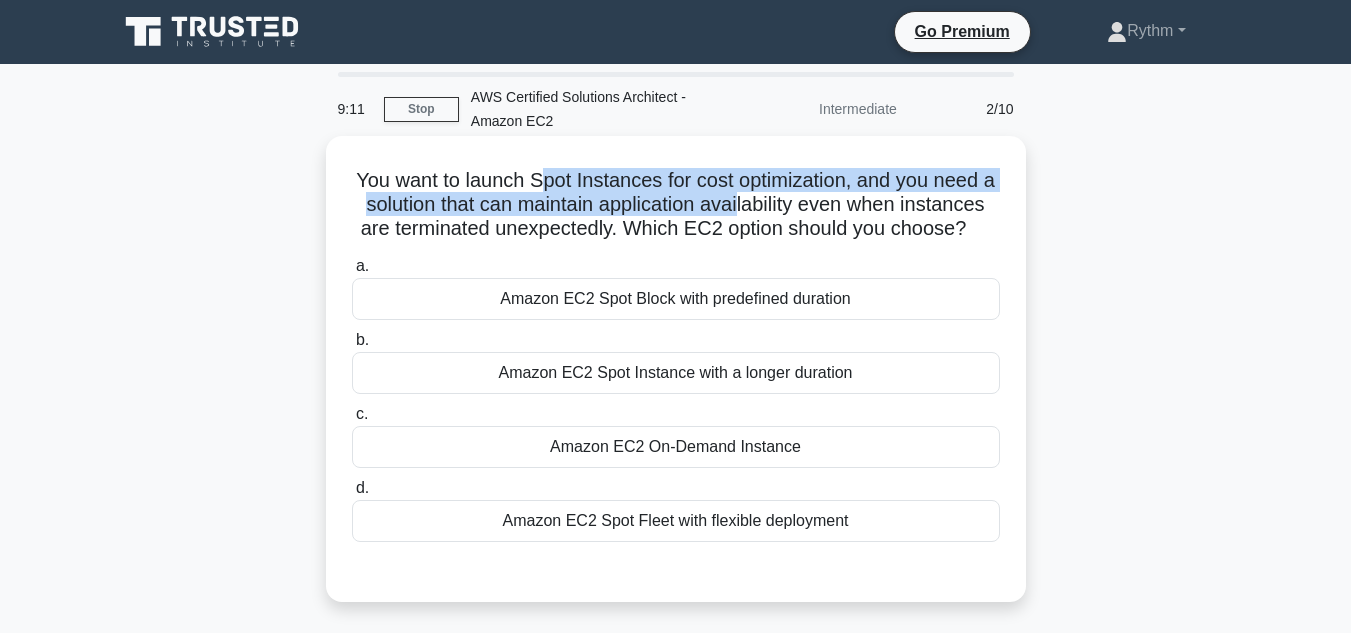 click on "You want to launch Spot Instances for cost optimization, and you need a solution that can maintain application availability even when instances are terminated unexpectedly. Which EC2 option should you choose?
.spinner_0XTQ{transform-origin:center;animation:spinner_y6GP .75s linear infinite}@keyframes spinner_y6GP{100%{transform:rotate(360deg)}}" at bounding box center [676, 205] 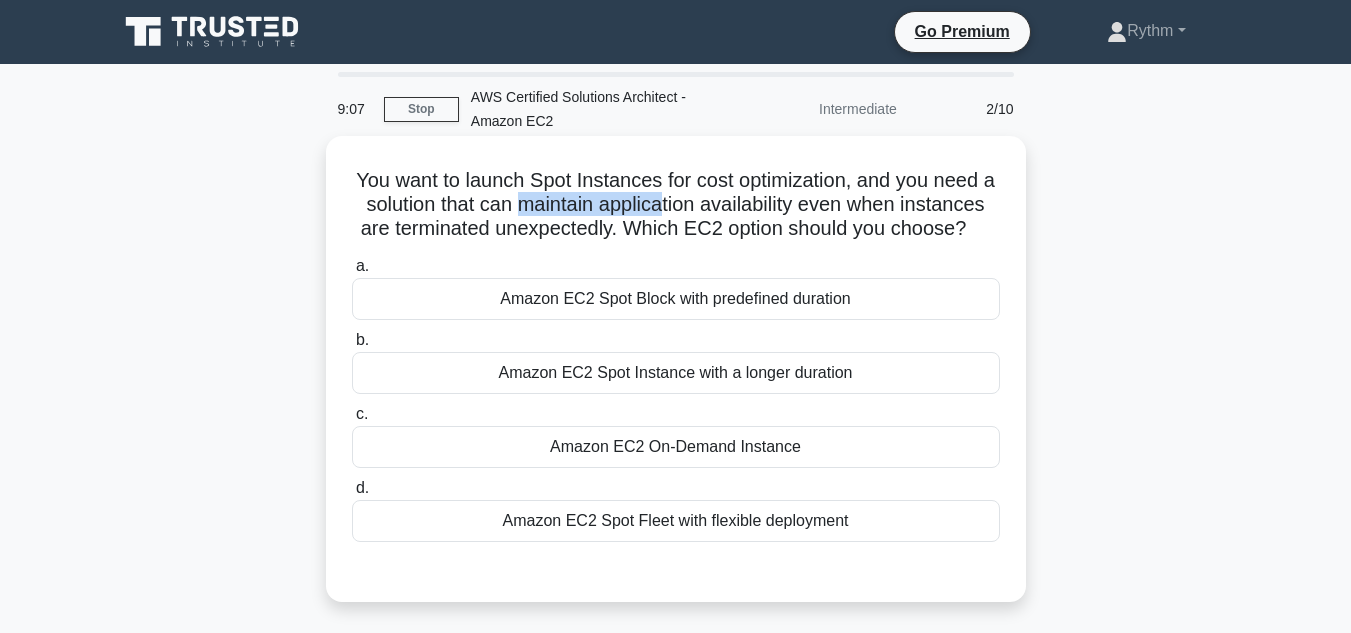 drag, startPoint x: 568, startPoint y: 199, endPoint x: 717, endPoint y: 206, distance: 149.16434 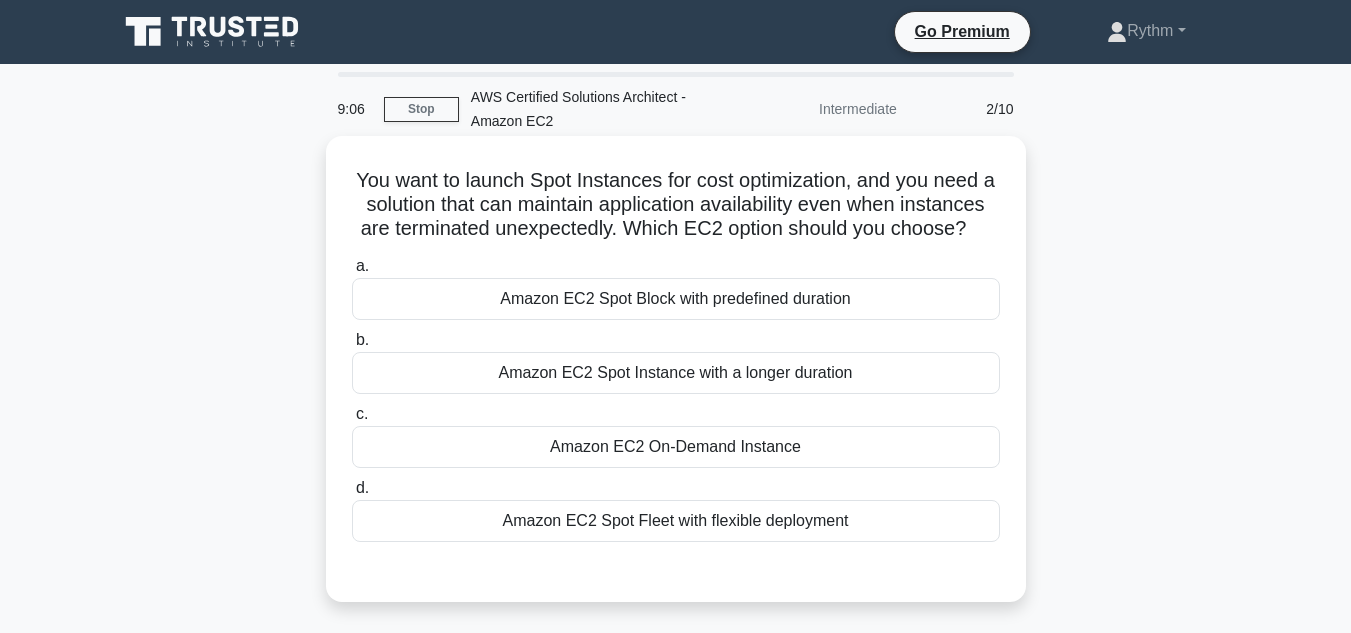 click on "You want to launch Spot Instances for cost optimization, and you need a solution that can maintain application availability even when instances are terminated unexpectedly. Which EC2 option should you choose?
.spinner_0XTQ{transform-origin:center;animation:spinner_y6GP .75s linear infinite}@keyframes spinner_y6GP{100%{transform:rotate(360deg)}}" at bounding box center (676, 205) 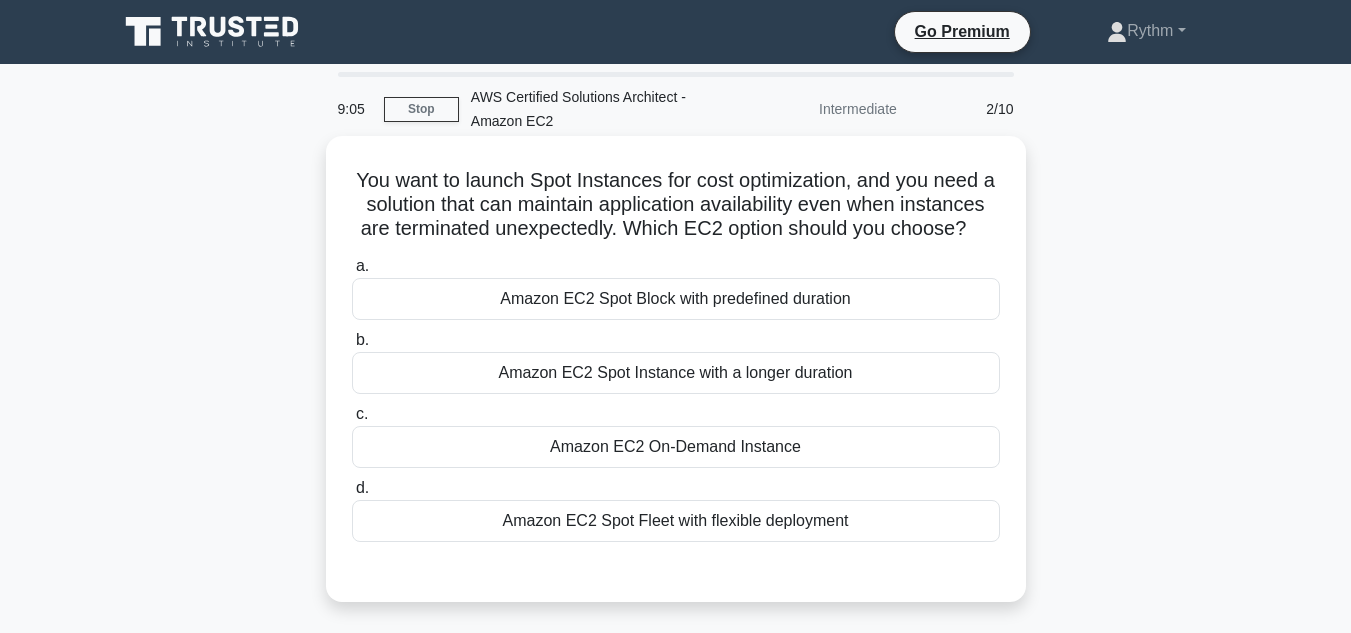 scroll, scrollTop: 6, scrollLeft: 0, axis: vertical 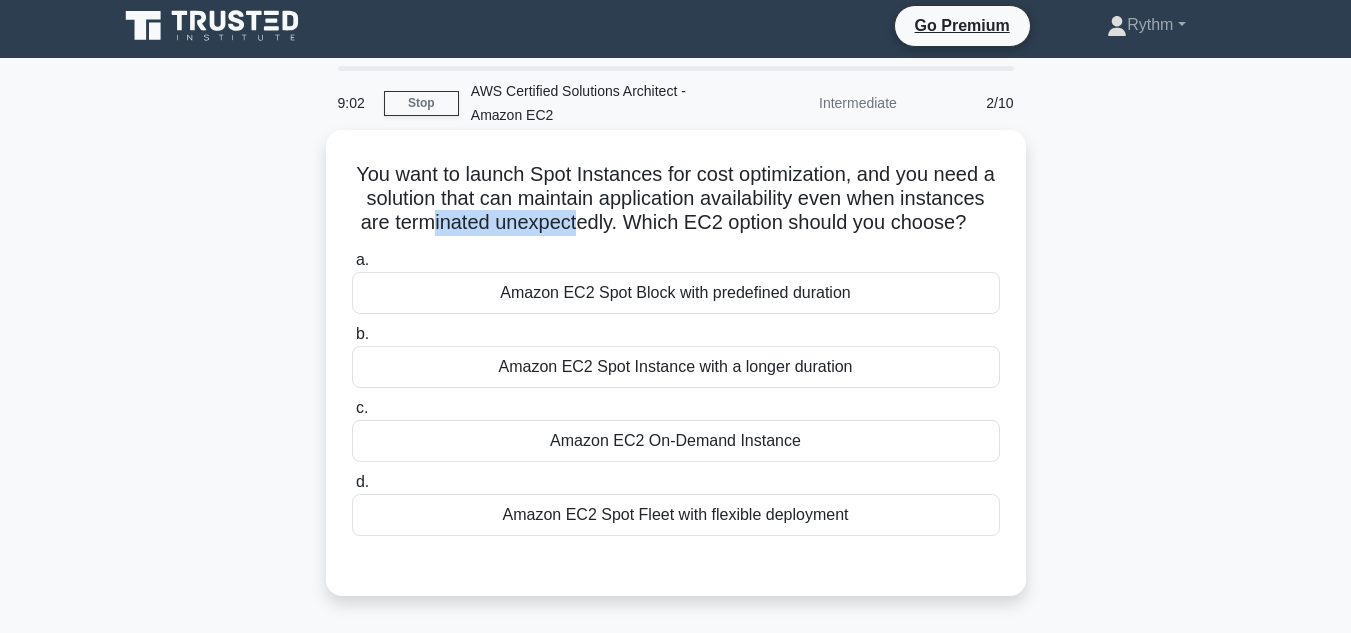 drag, startPoint x: 523, startPoint y: 225, endPoint x: 677, endPoint y: 221, distance: 154.05194 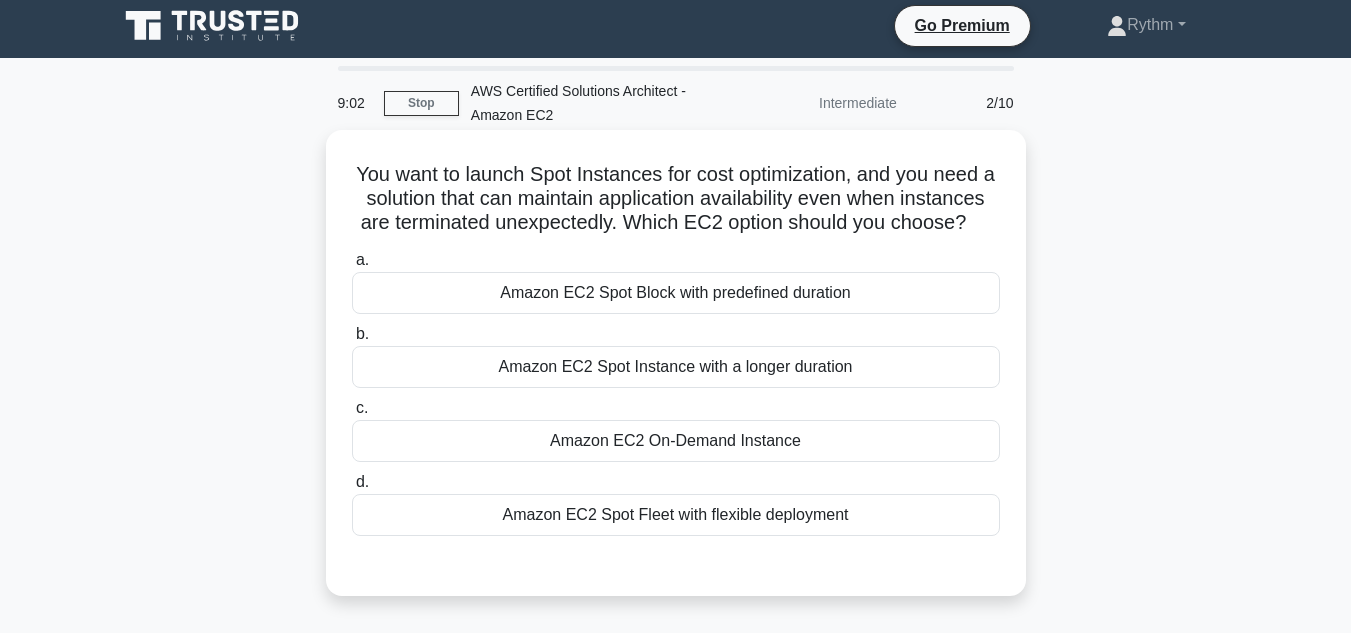 click on "You want to launch Spot Instances for cost optimization, and you need a solution that can maintain application availability even when instances are terminated unexpectedly. Which EC2 option should you choose?
.spinner_0XTQ{transform-origin:center;animation:spinner_y6GP .75s linear infinite}@keyframes spinner_y6GP{100%{transform:rotate(360deg)}}" at bounding box center (676, 199) 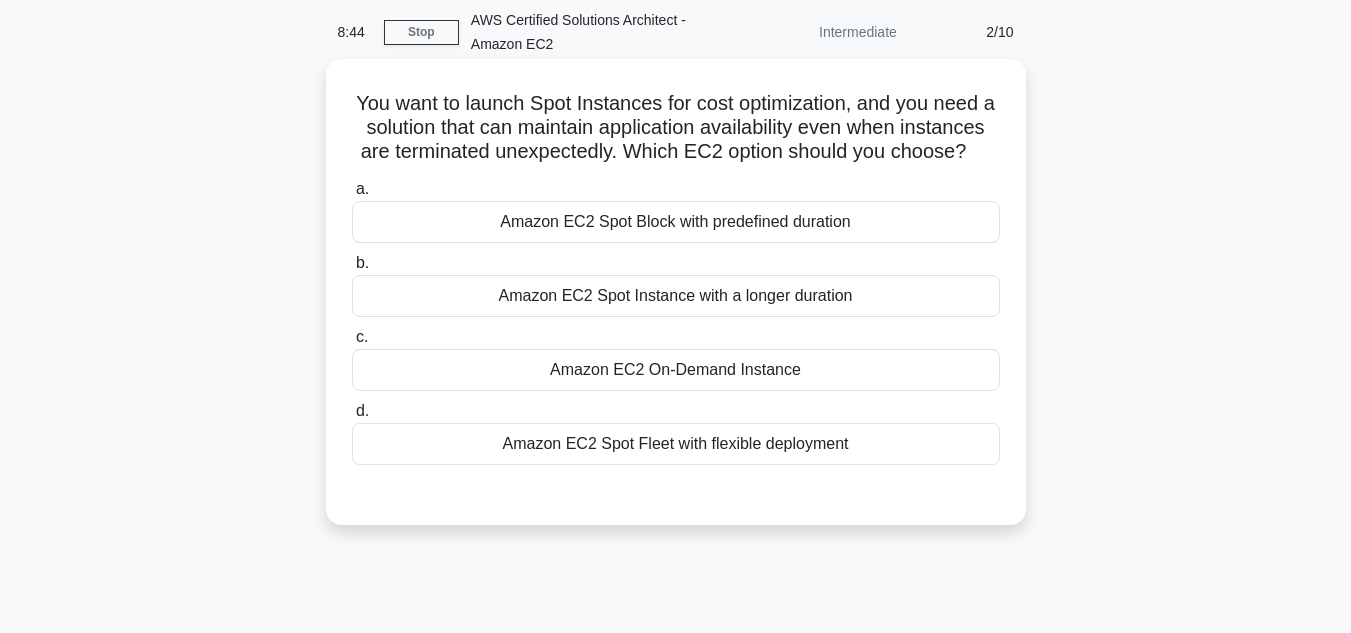 scroll, scrollTop: 75, scrollLeft: 0, axis: vertical 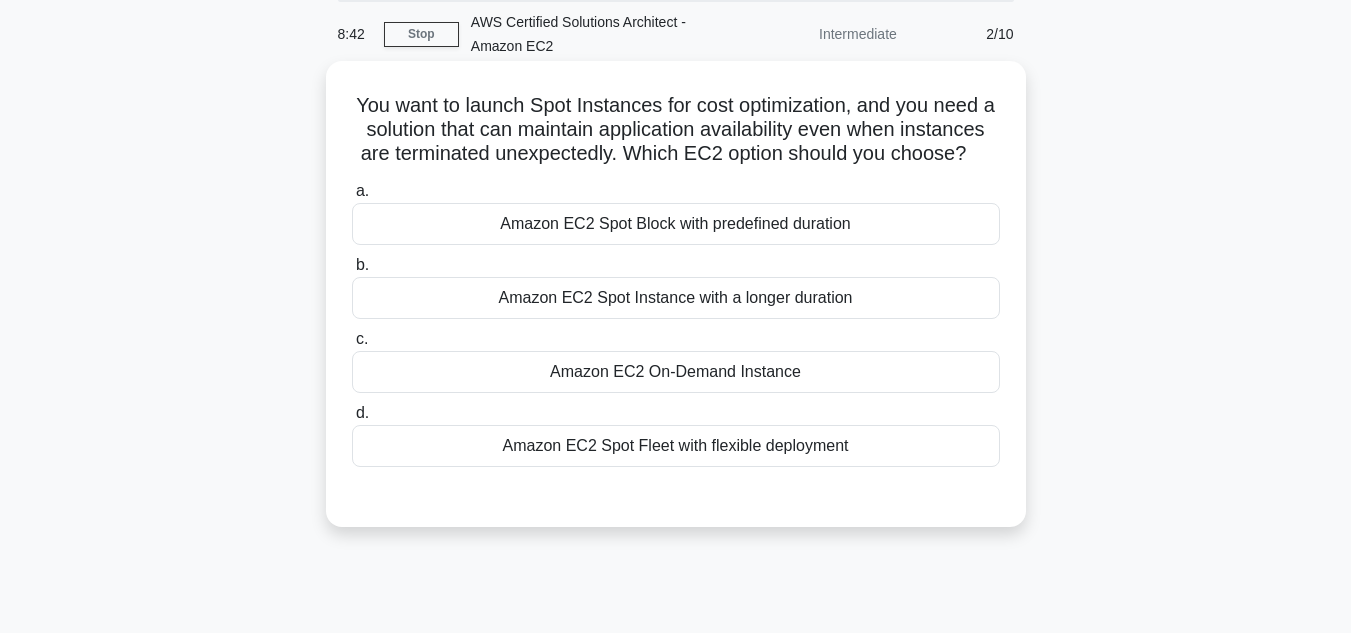 click on "Amazon EC2 Spot Block with predefined duration" at bounding box center [676, 224] 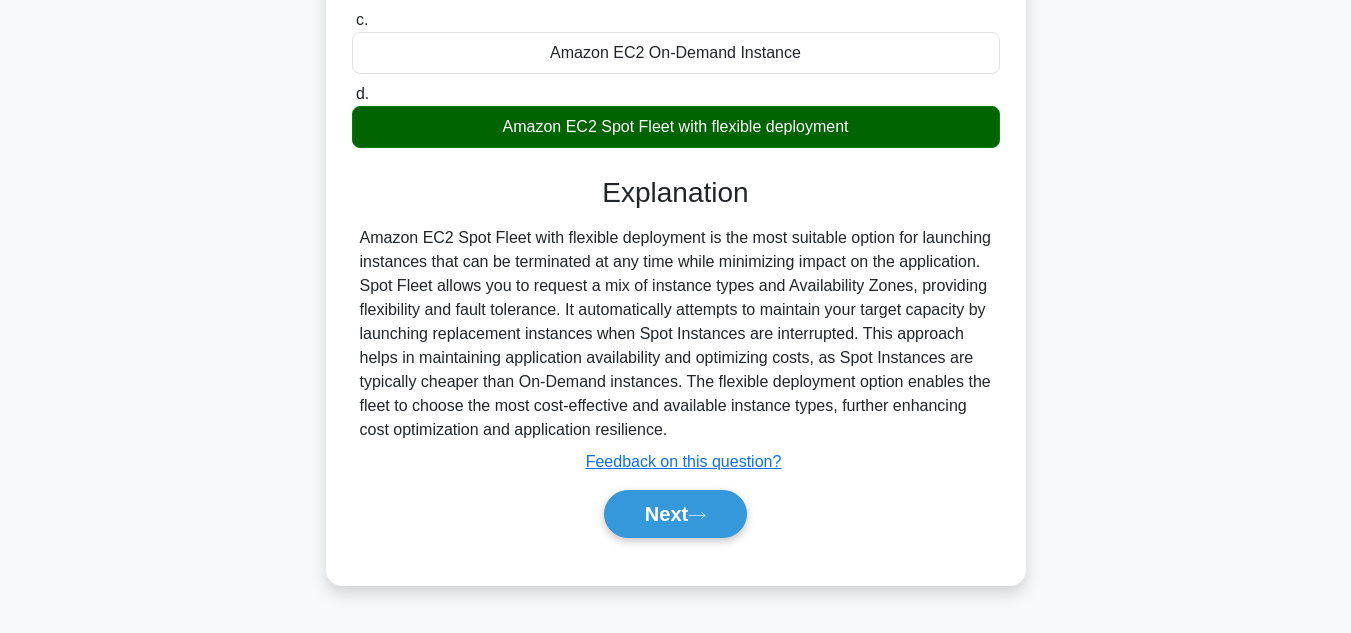 scroll, scrollTop: 397, scrollLeft: 0, axis: vertical 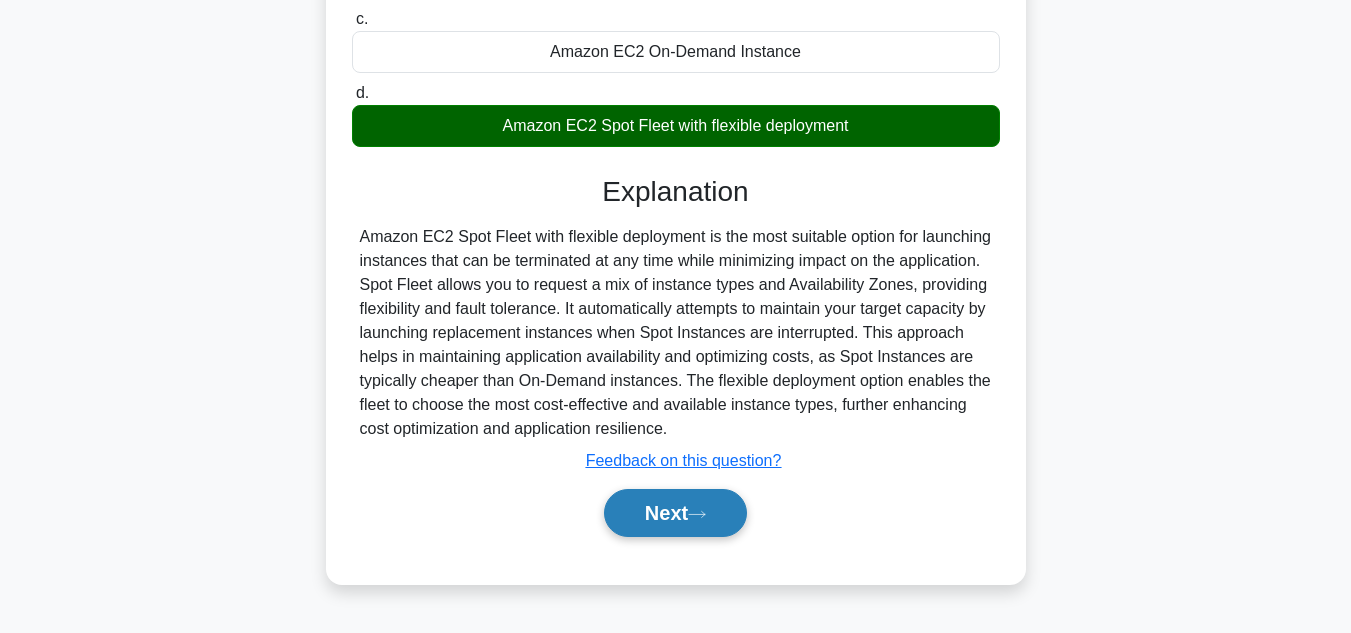 click on "Next" at bounding box center (675, 513) 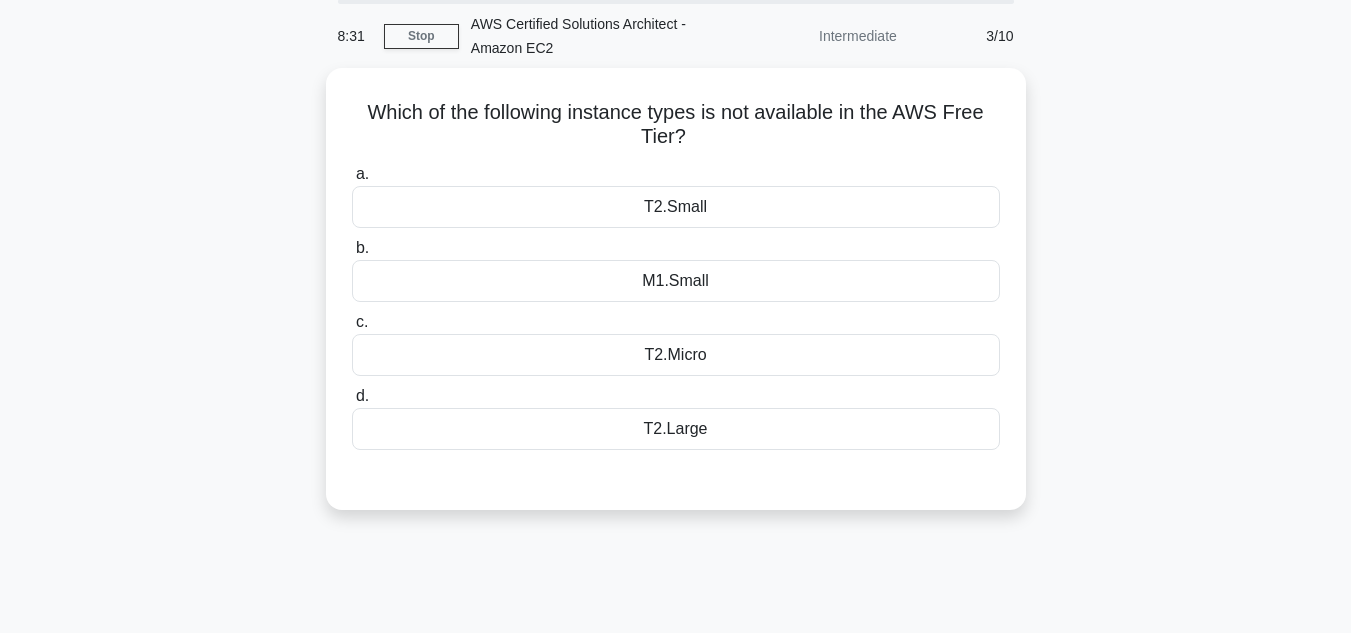 scroll, scrollTop: 0, scrollLeft: 0, axis: both 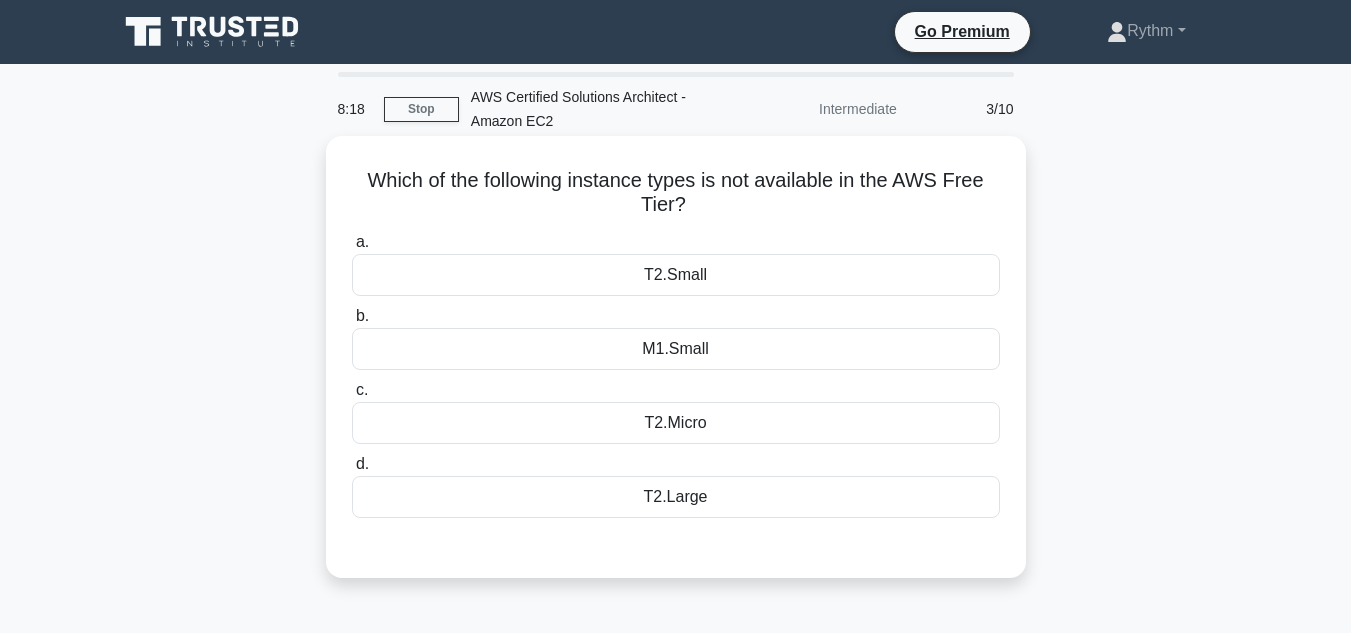 click on "T2.Large" at bounding box center (676, 497) 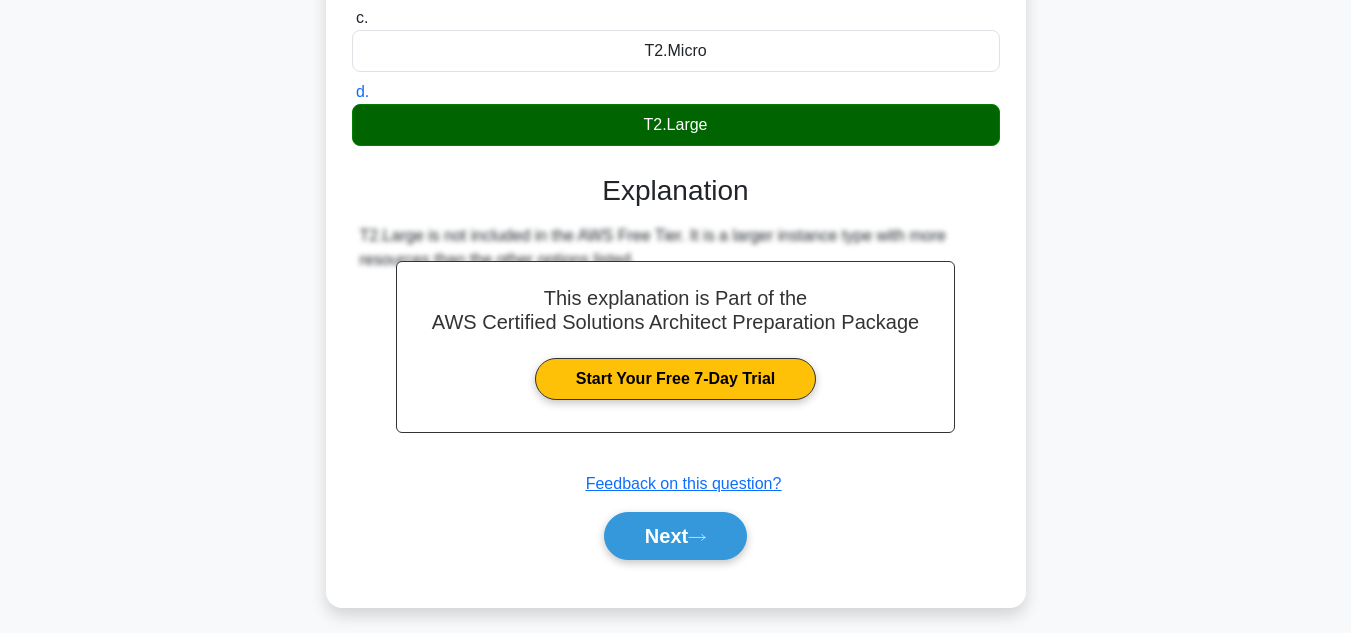 scroll, scrollTop: 373, scrollLeft: 0, axis: vertical 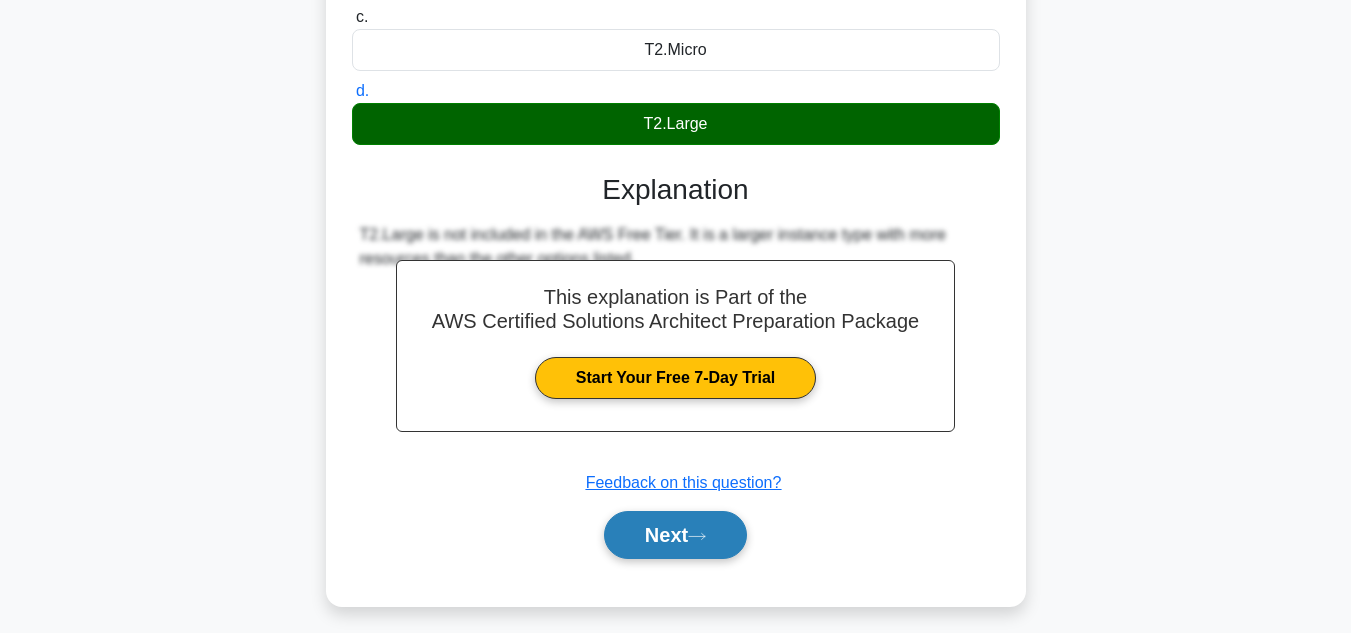 click on "Next" at bounding box center (675, 535) 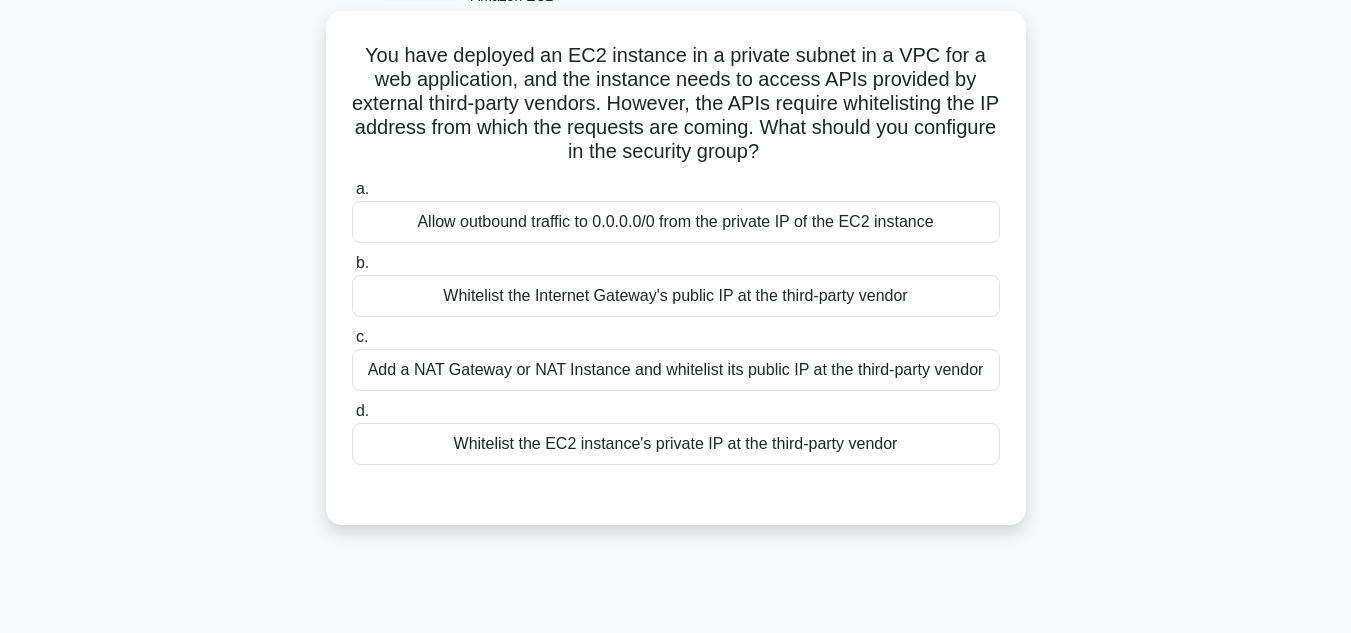 scroll, scrollTop: 122, scrollLeft: 0, axis: vertical 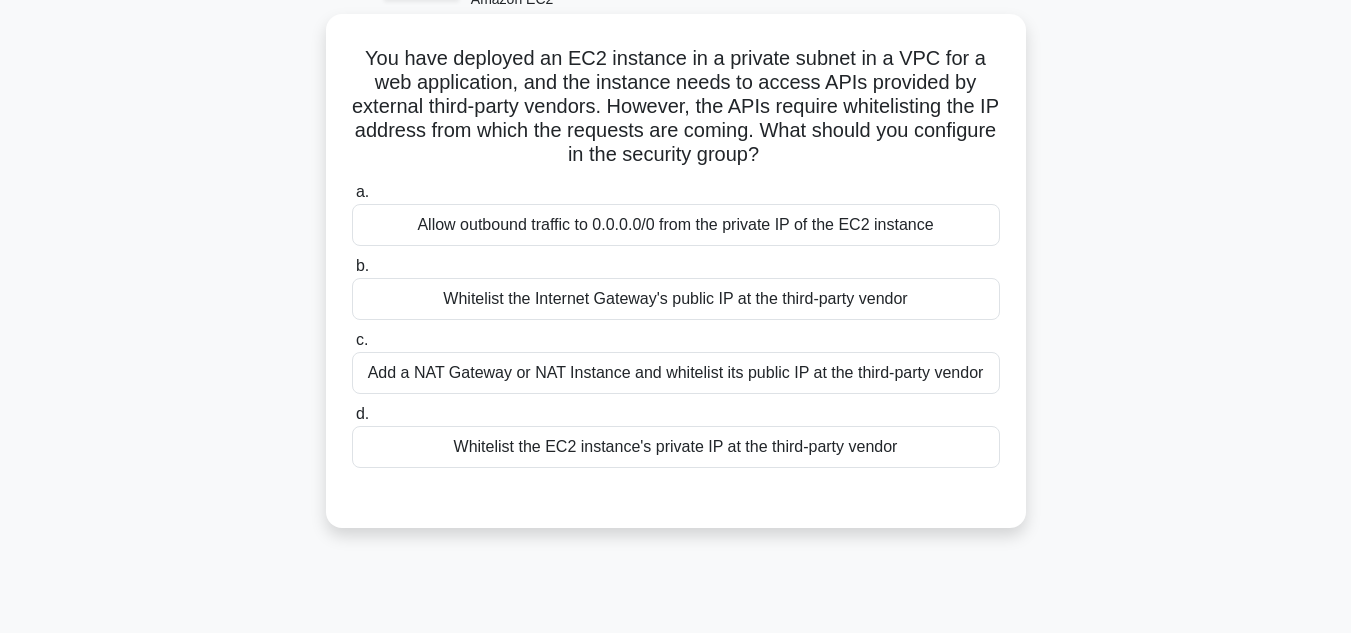 click on "Add a NAT Gateway or NAT Instance and whitelist its public IP at the third-party vendor" at bounding box center (676, 373) 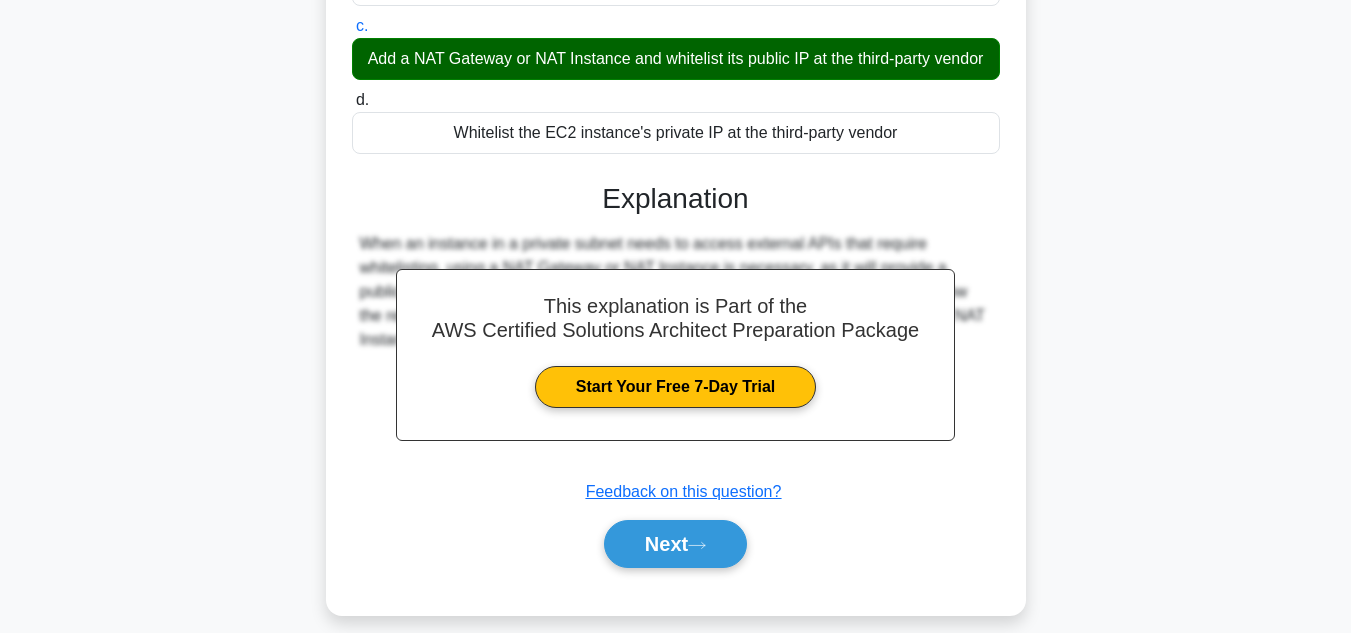 scroll, scrollTop: 481, scrollLeft: 0, axis: vertical 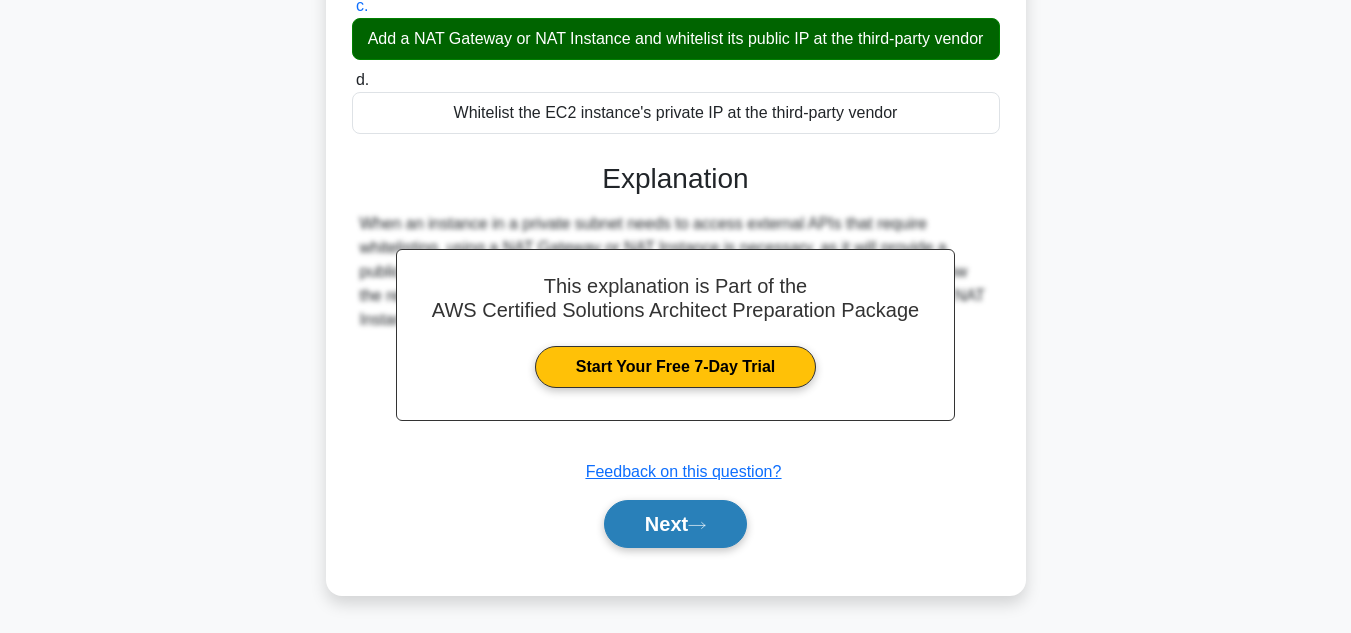 drag, startPoint x: 696, startPoint y: 551, endPoint x: 712, endPoint y: 534, distance: 23.345236 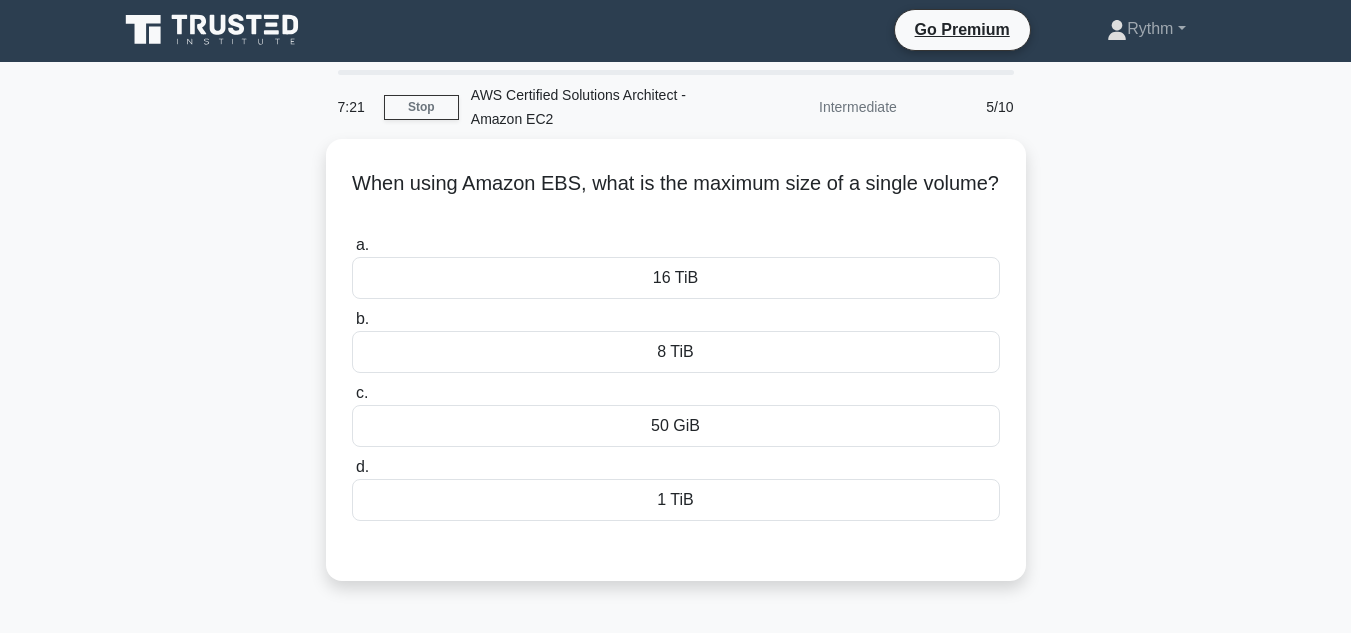 scroll, scrollTop: 1, scrollLeft: 0, axis: vertical 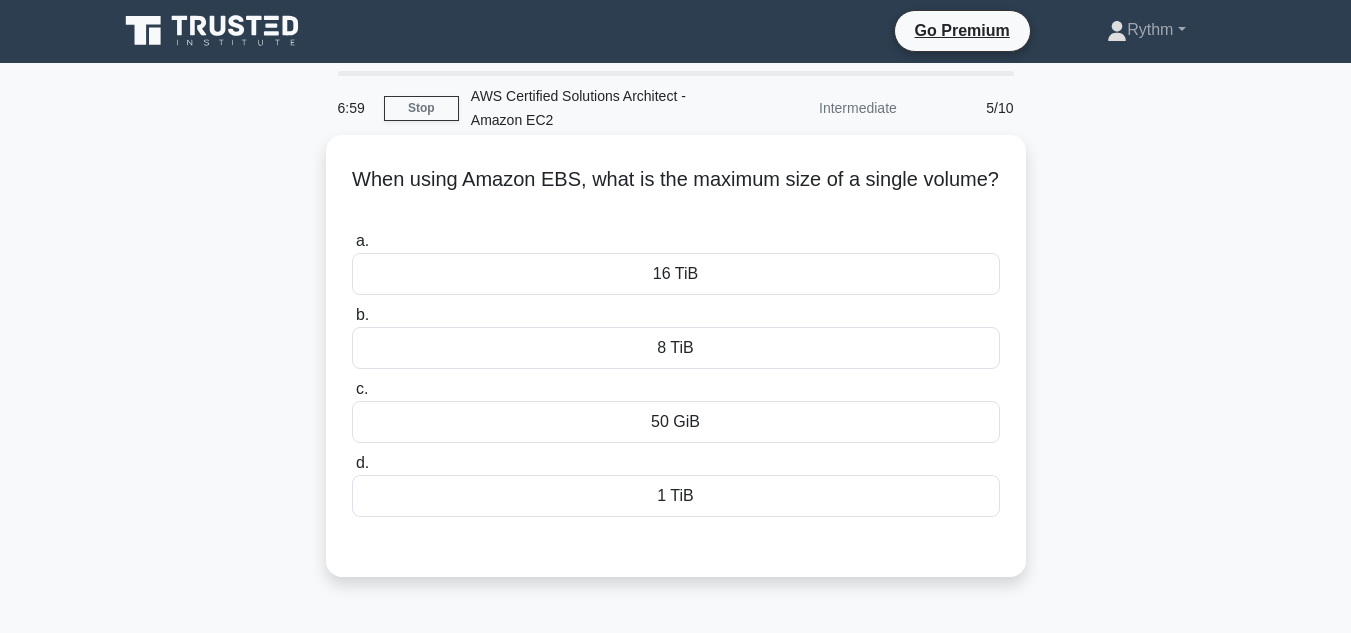 click on "16 TiB" at bounding box center [676, 274] 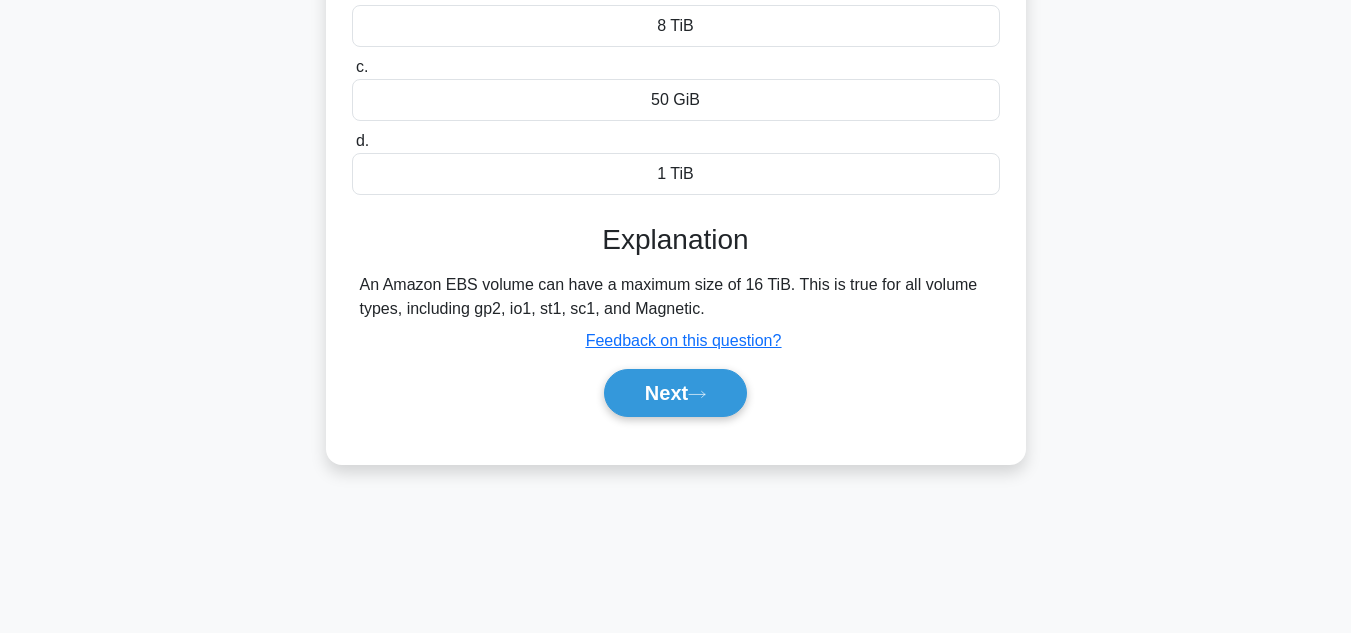 scroll, scrollTop: 330, scrollLeft: 0, axis: vertical 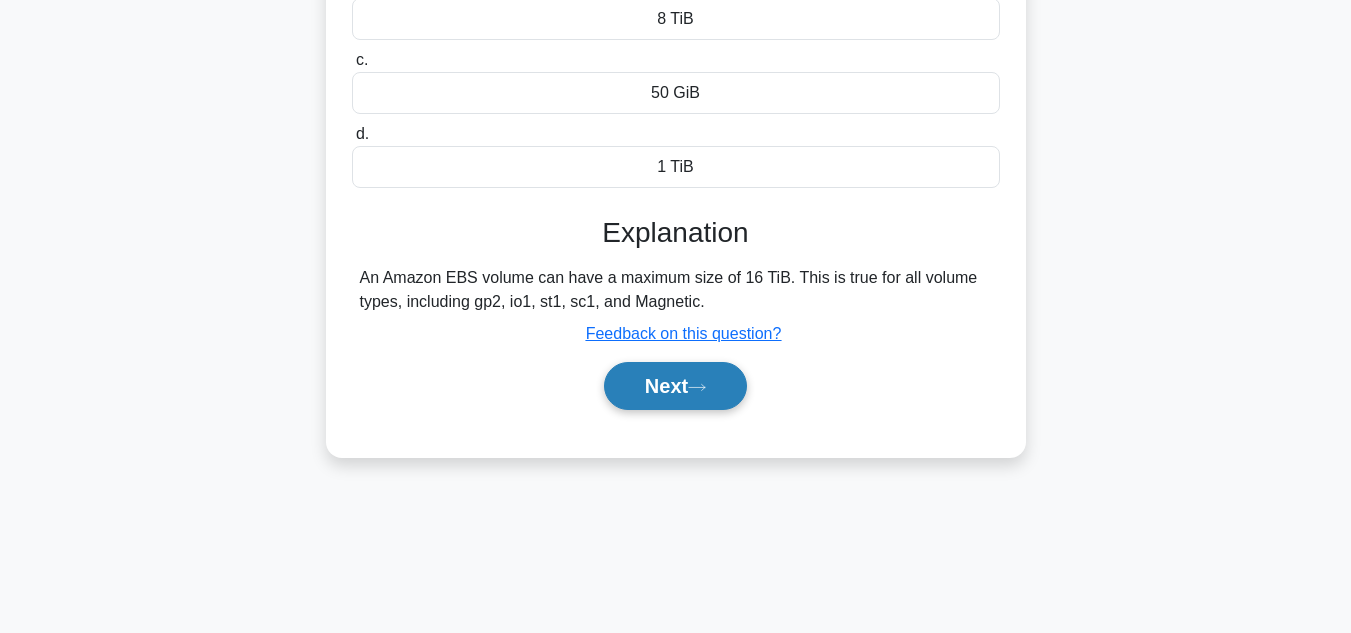 click on "Next" at bounding box center [675, 386] 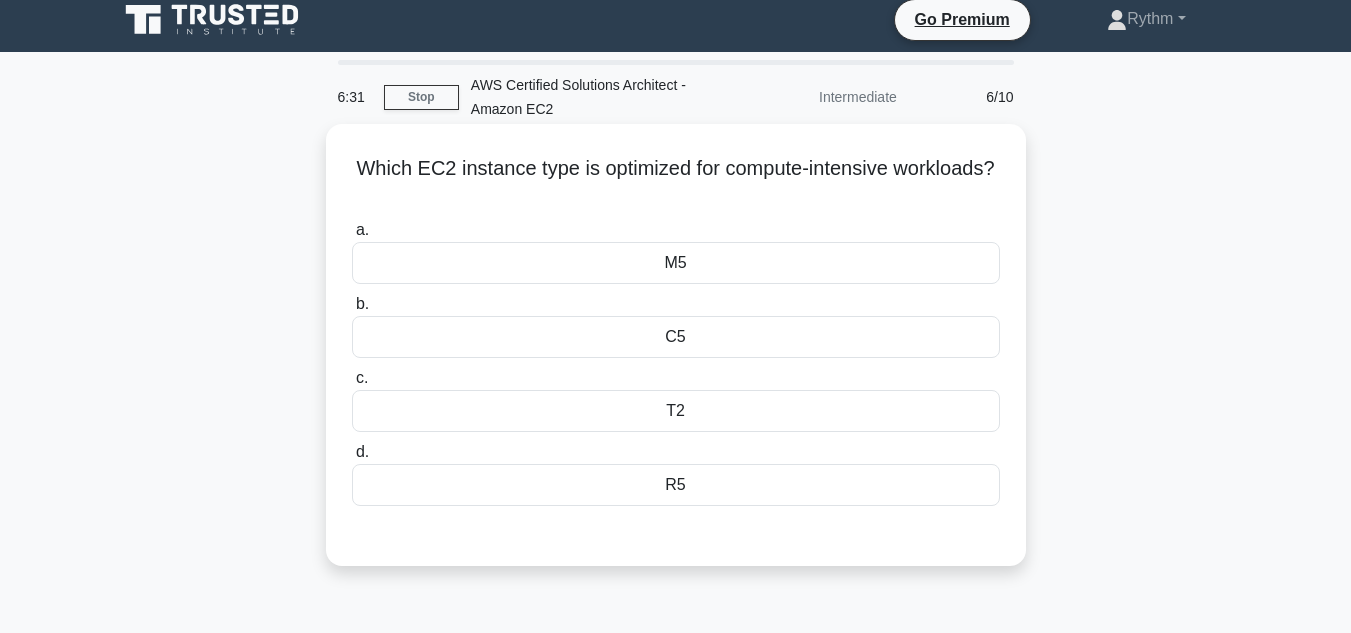 scroll, scrollTop: 0, scrollLeft: 0, axis: both 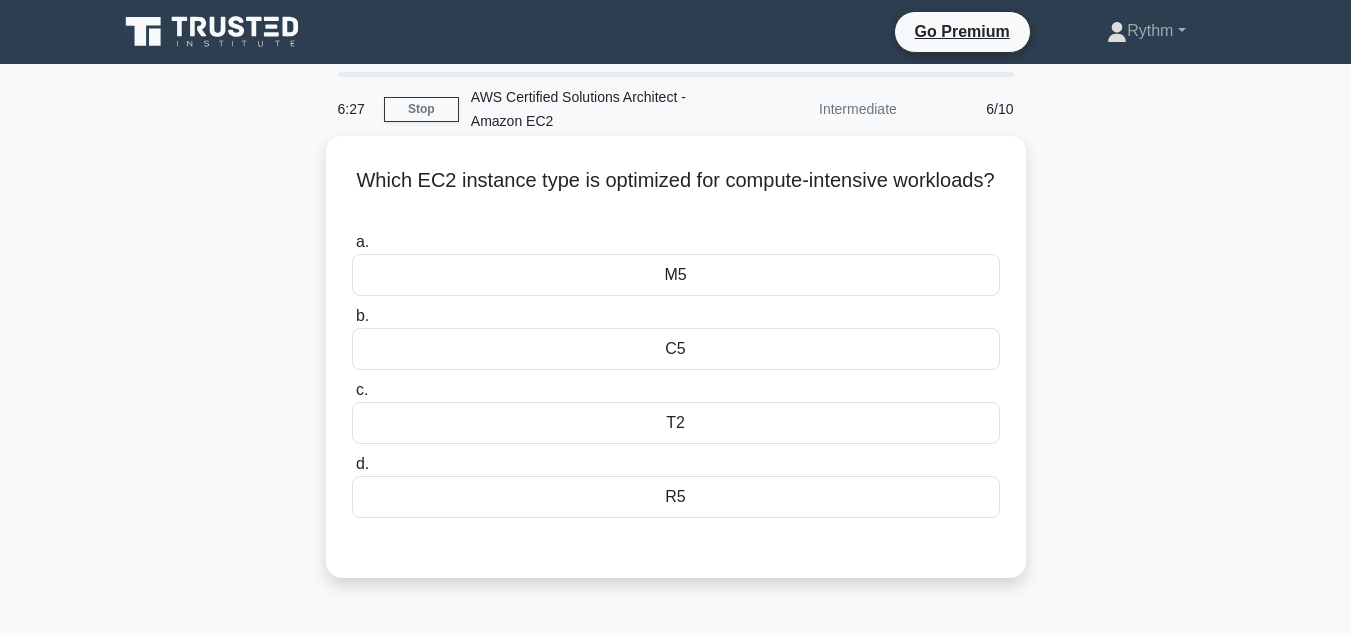 click on "C5" at bounding box center (676, 349) 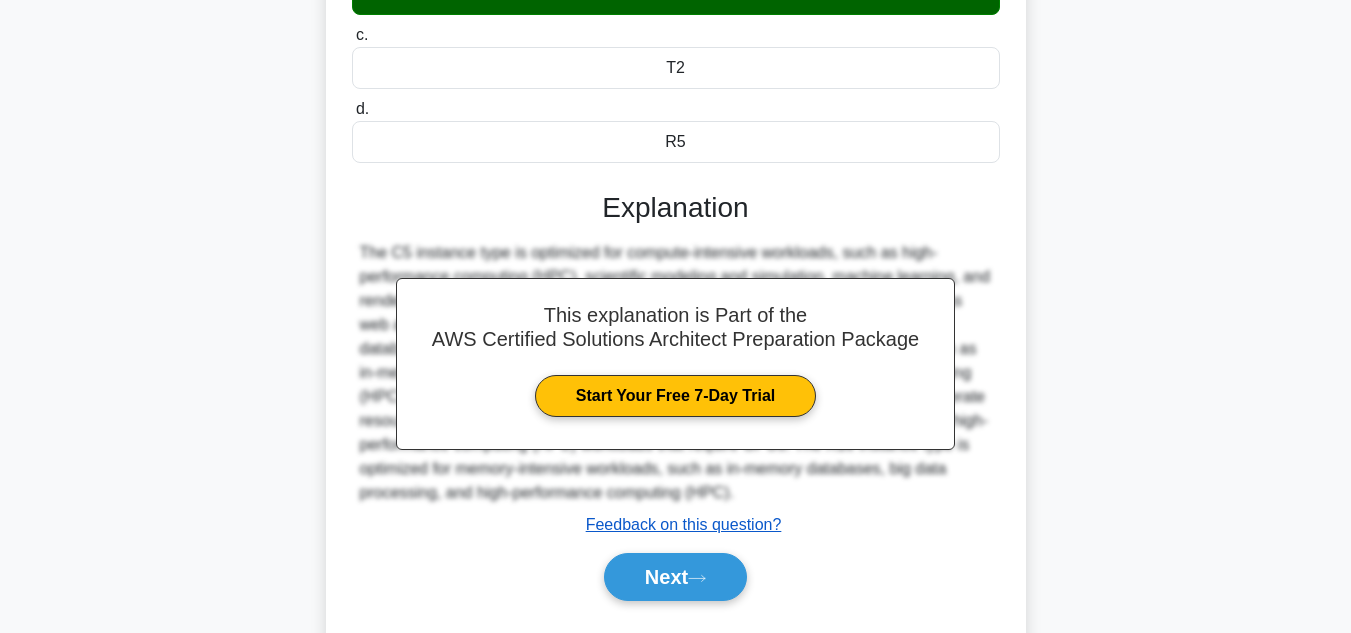scroll, scrollTop: 356, scrollLeft: 0, axis: vertical 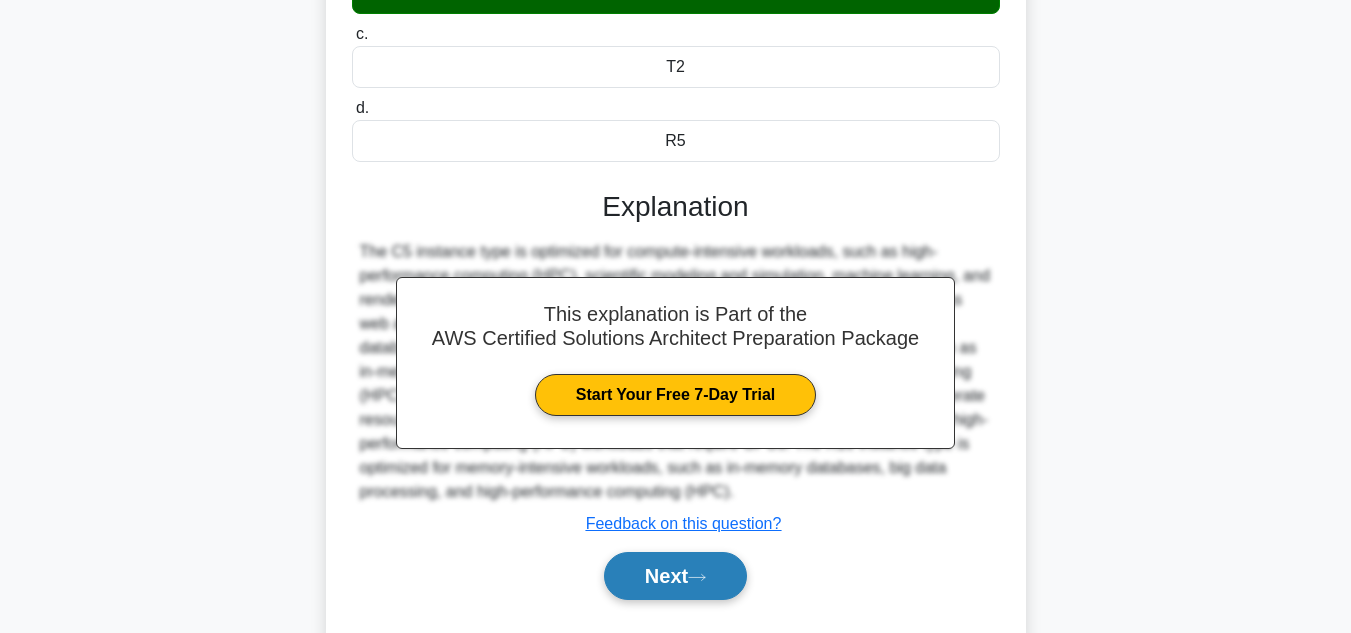 click on "Next" at bounding box center (675, 576) 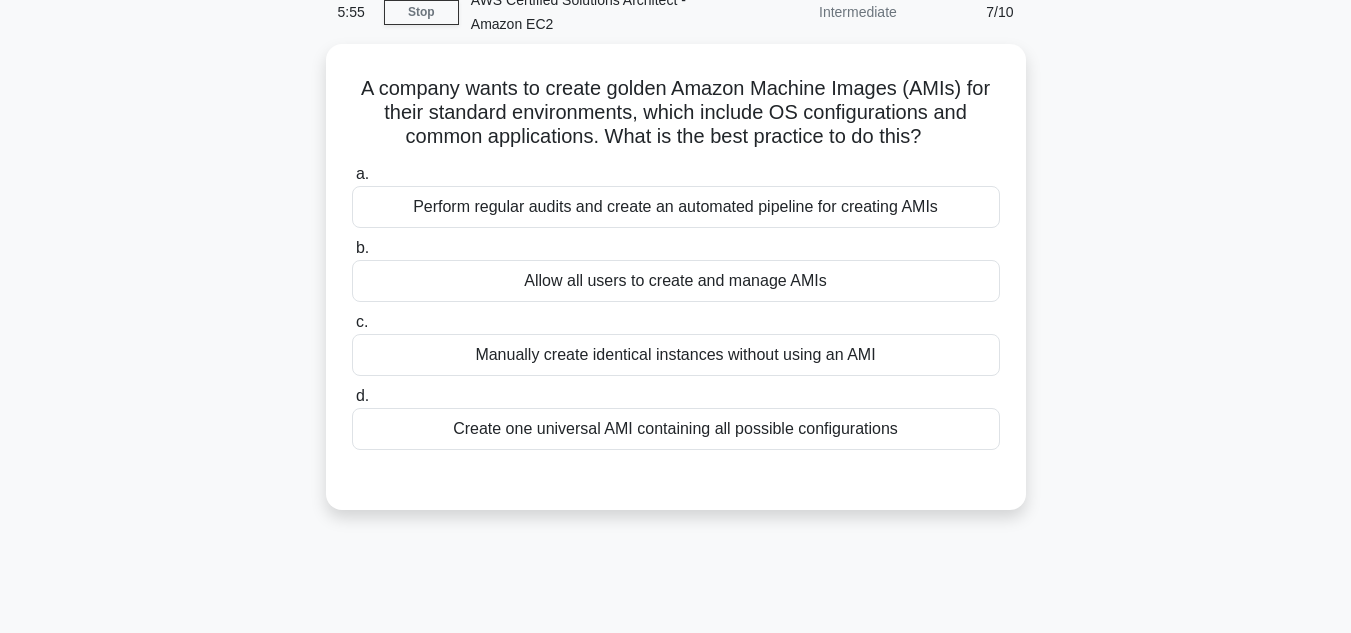 scroll, scrollTop: 98, scrollLeft: 0, axis: vertical 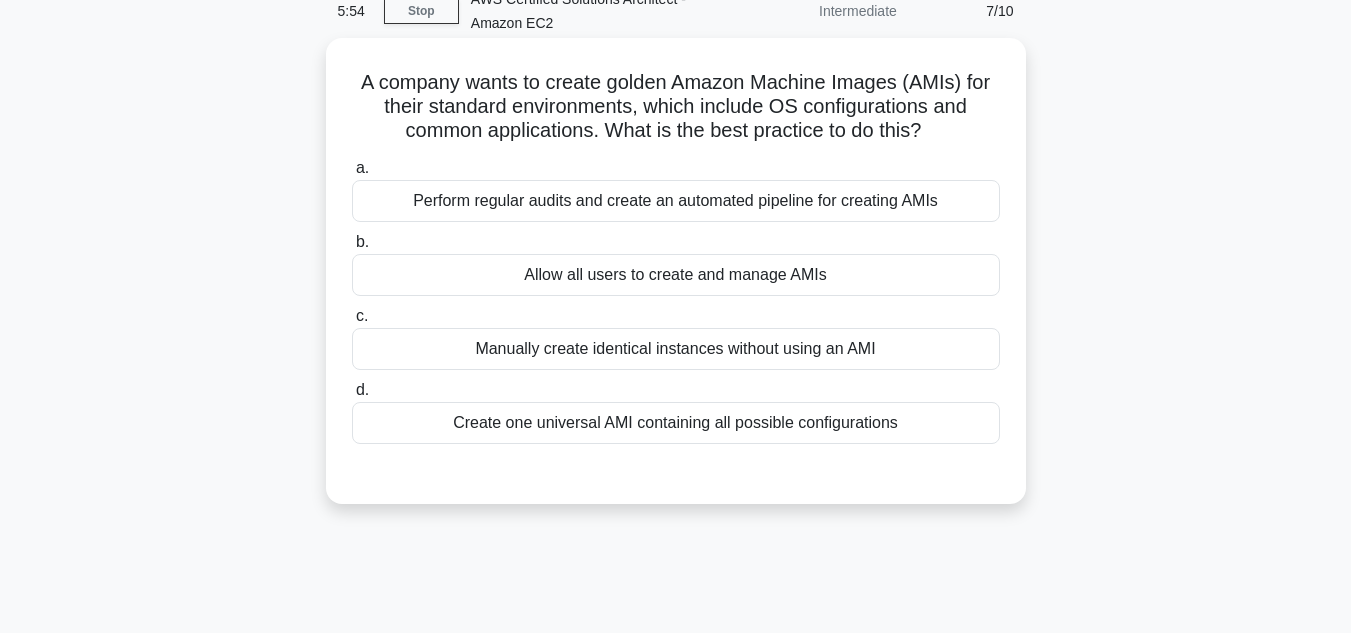 click on "Create one universal AMI containing all possible configurations" at bounding box center (676, 423) 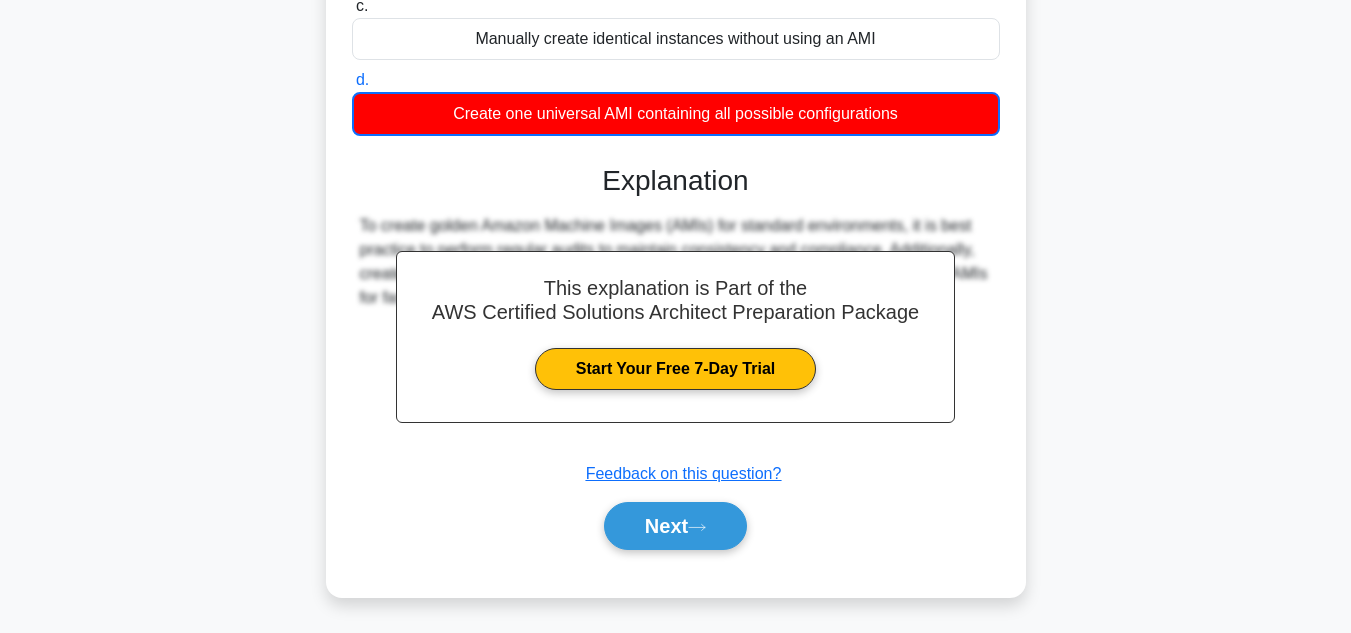 scroll, scrollTop: 411, scrollLeft: 0, axis: vertical 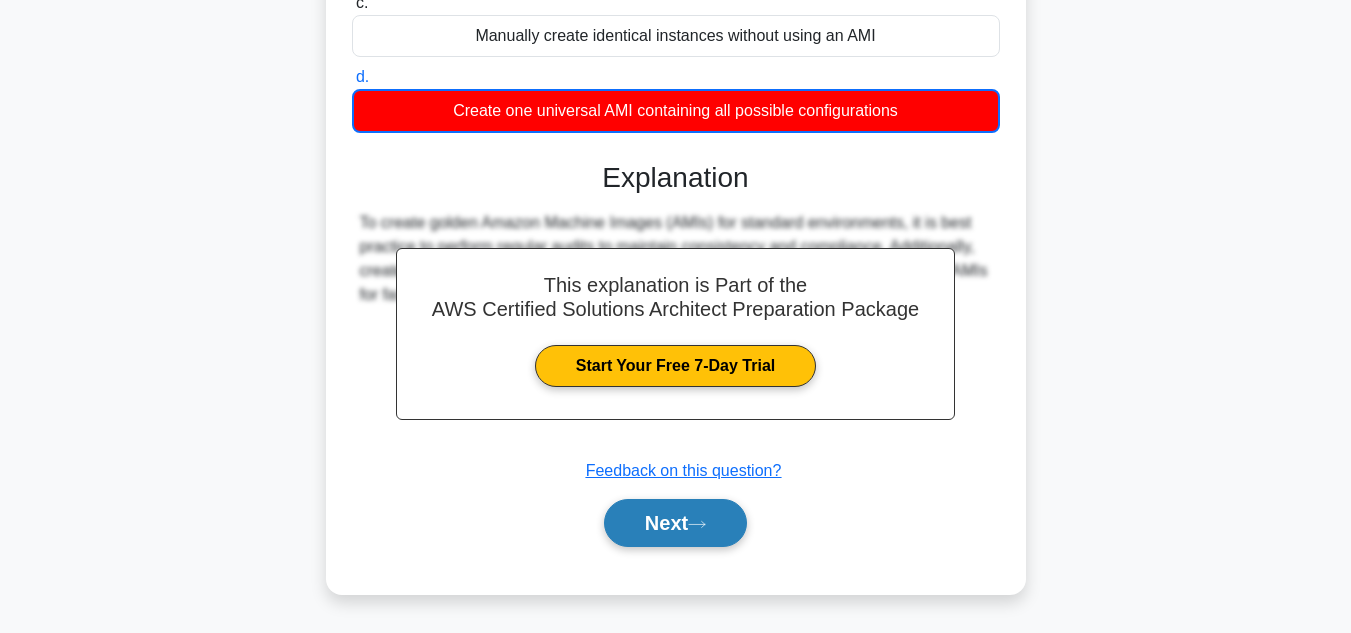 click on "Next" at bounding box center [675, 523] 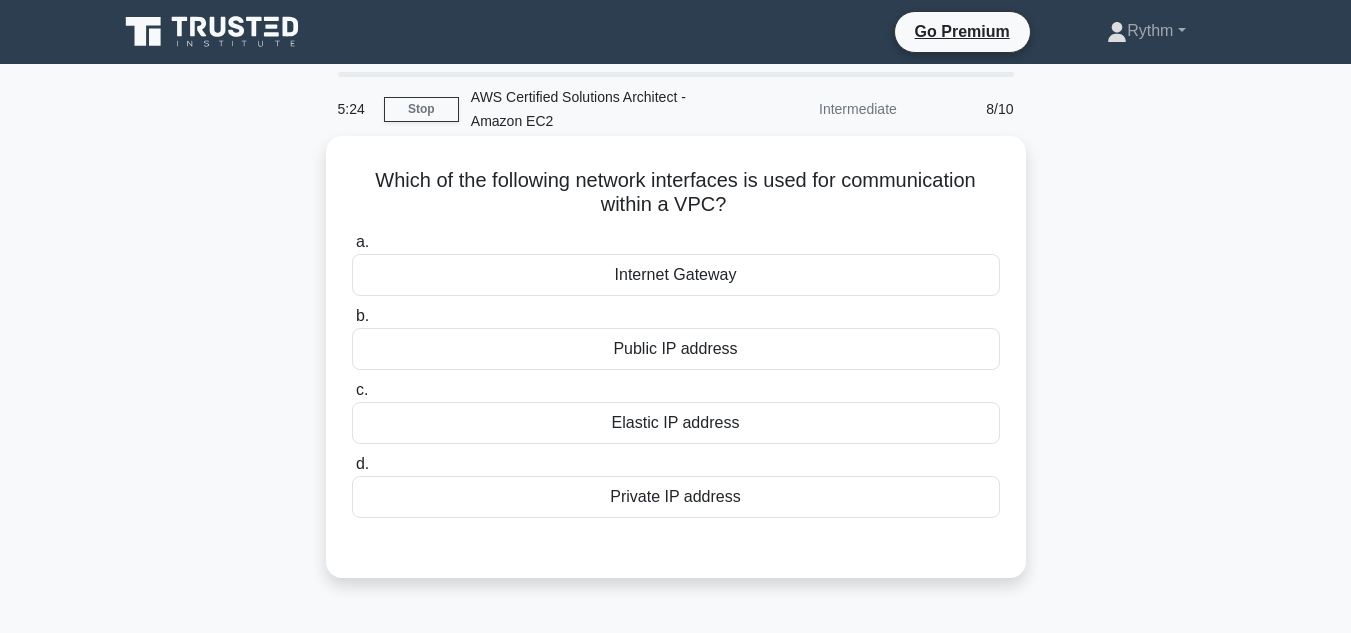 scroll, scrollTop: 15, scrollLeft: 0, axis: vertical 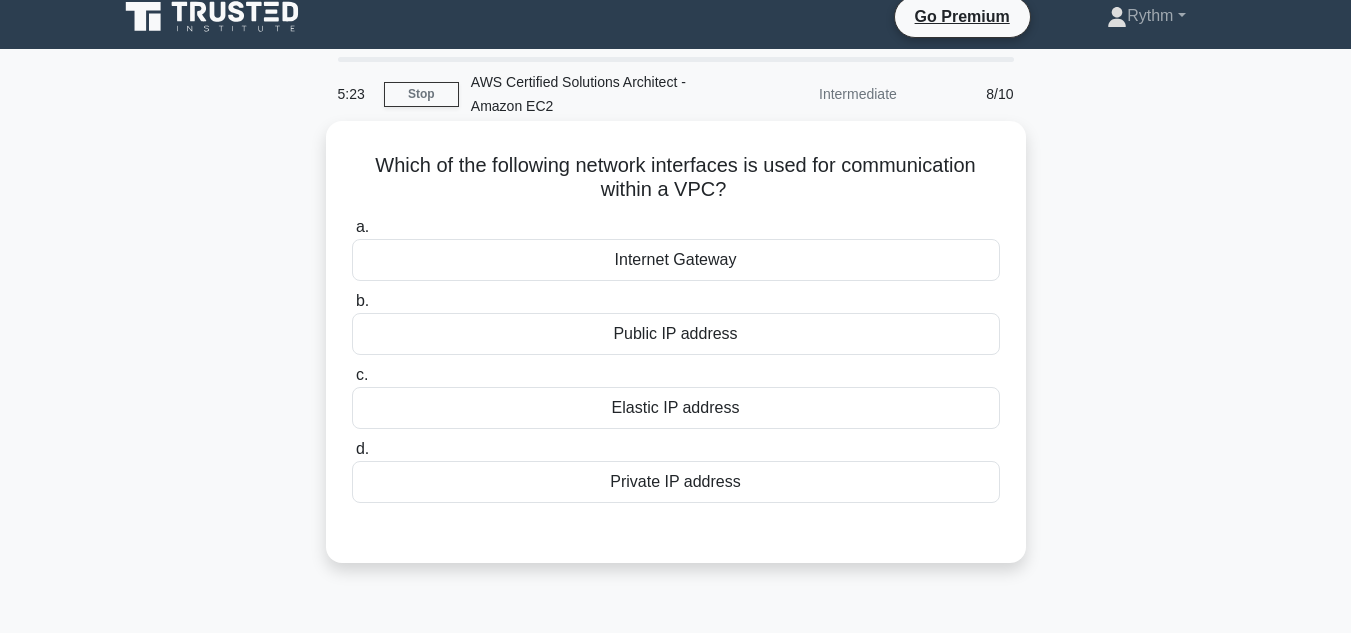 click on "Private IP address" at bounding box center [676, 482] 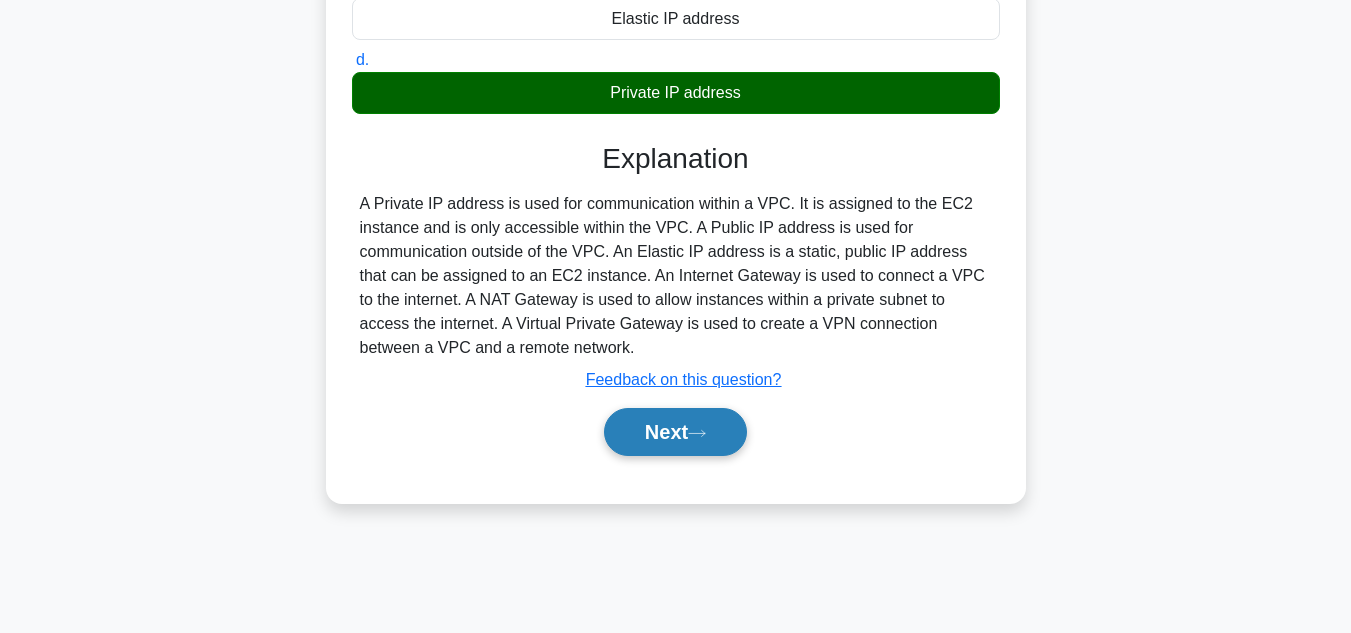 scroll, scrollTop: 405, scrollLeft: 0, axis: vertical 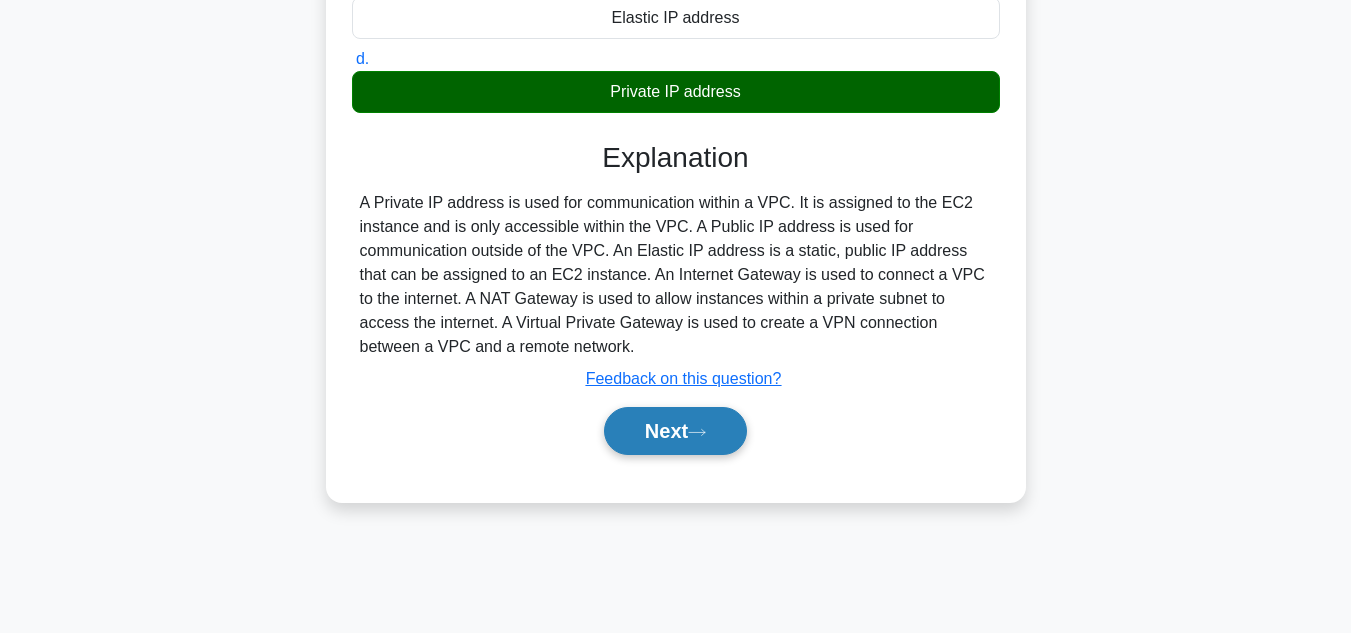 click on "Next" at bounding box center (675, 431) 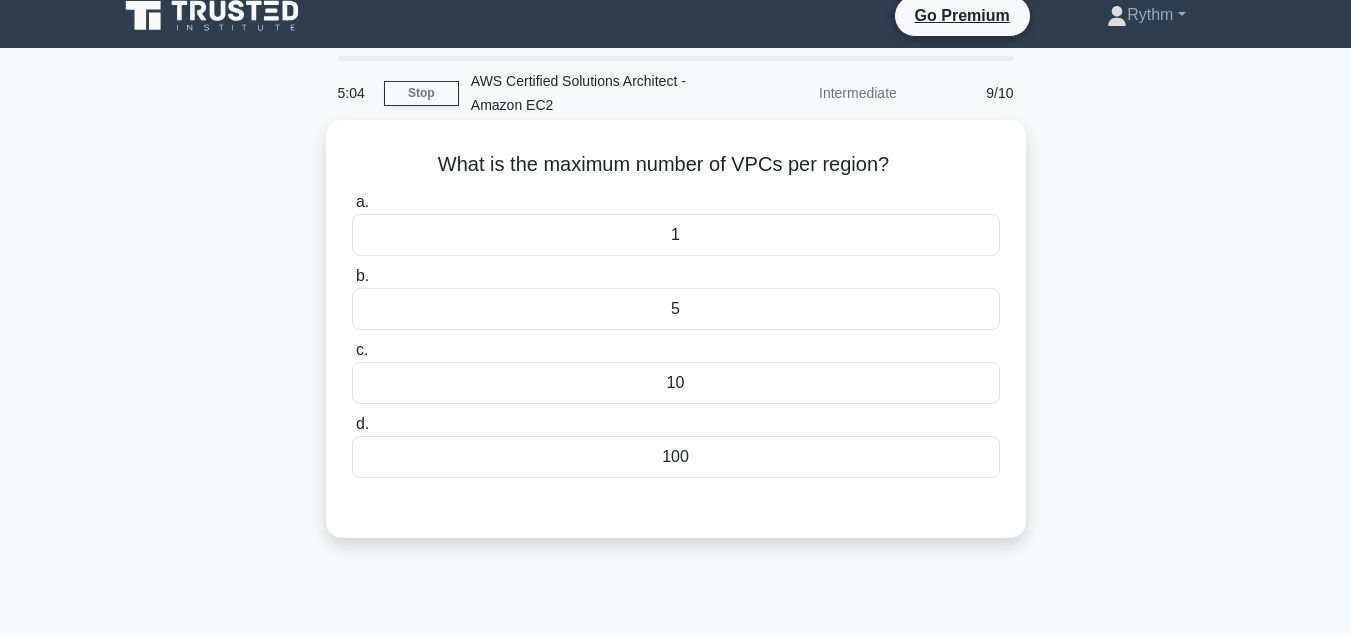 scroll, scrollTop: 17, scrollLeft: 0, axis: vertical 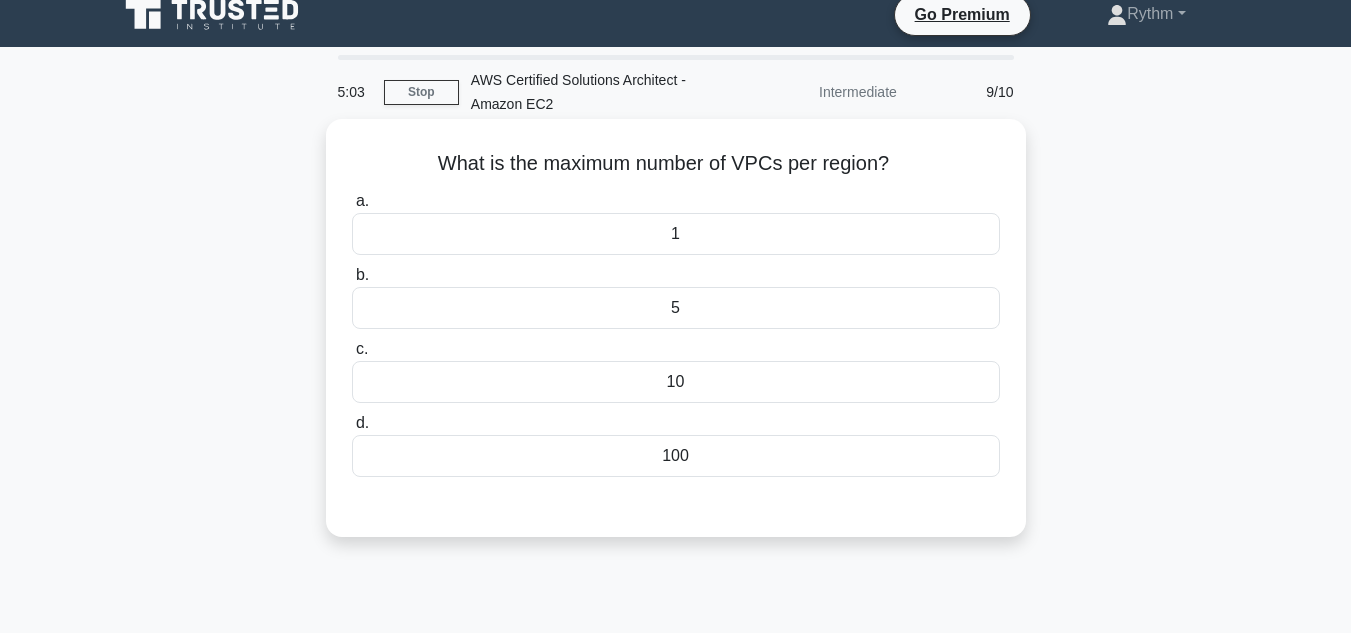click on "10" at bounding box center [676, 382] 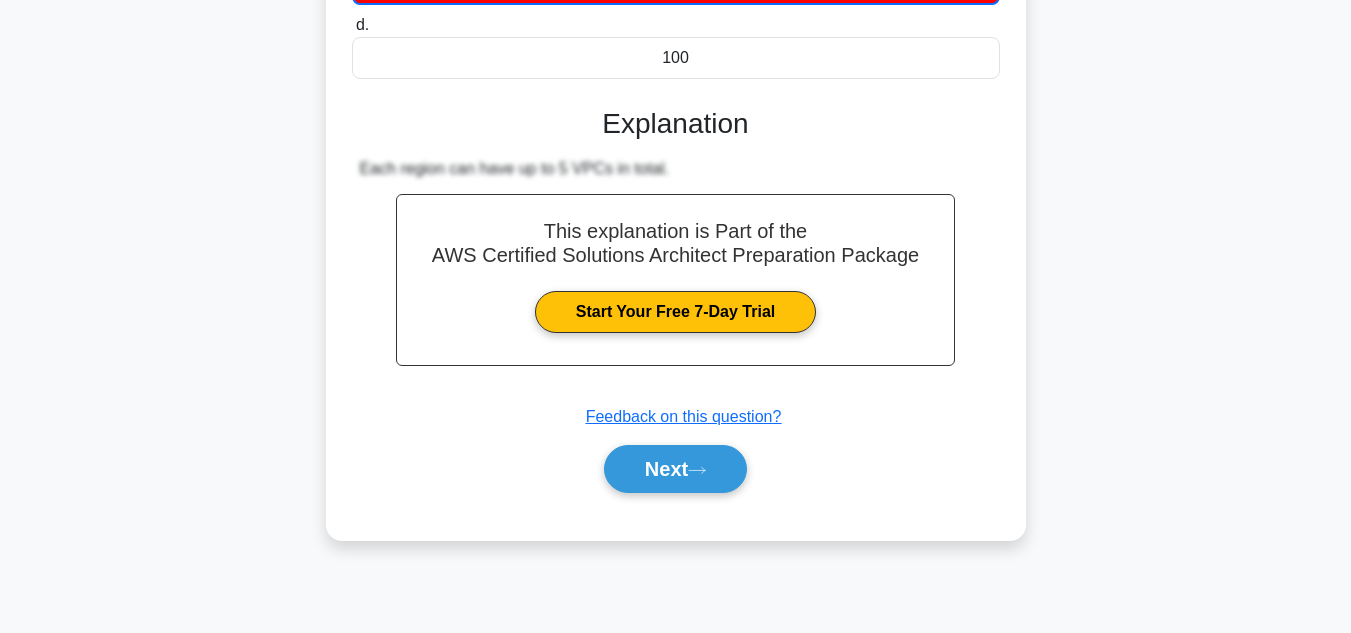 scroll, scrollTop: 420, scrollLeft: 0, axis: vertical 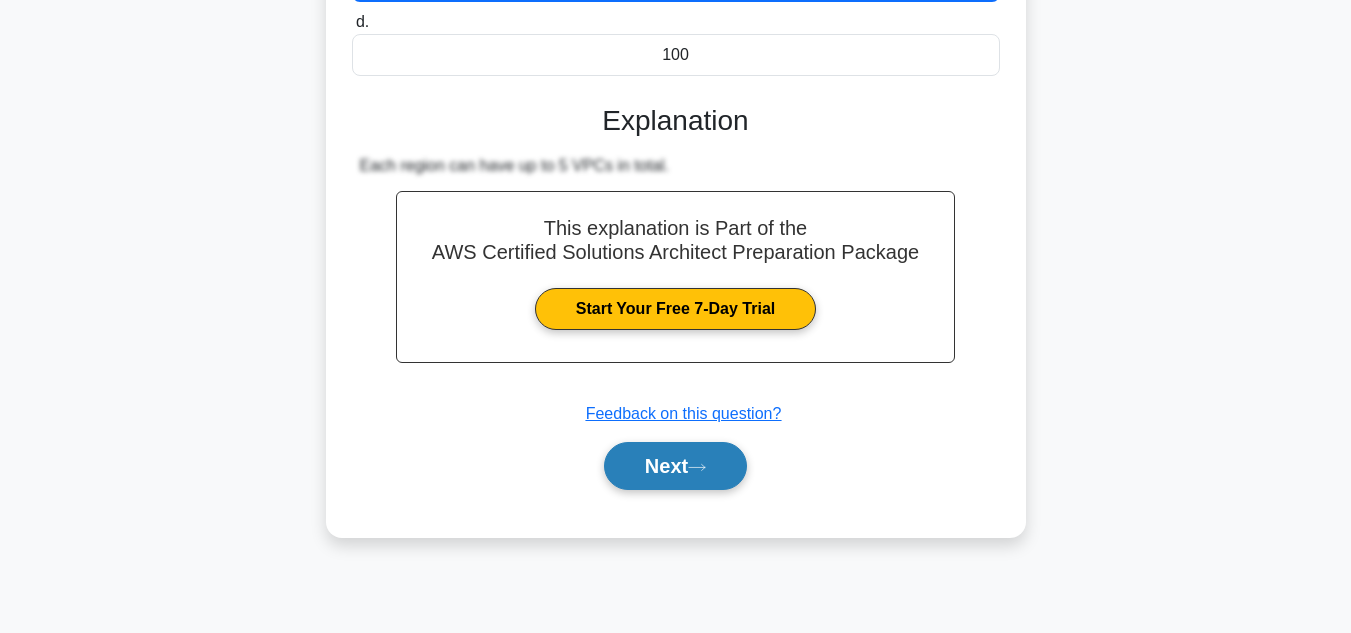 click on "Next" at bounding box center (675, 466) 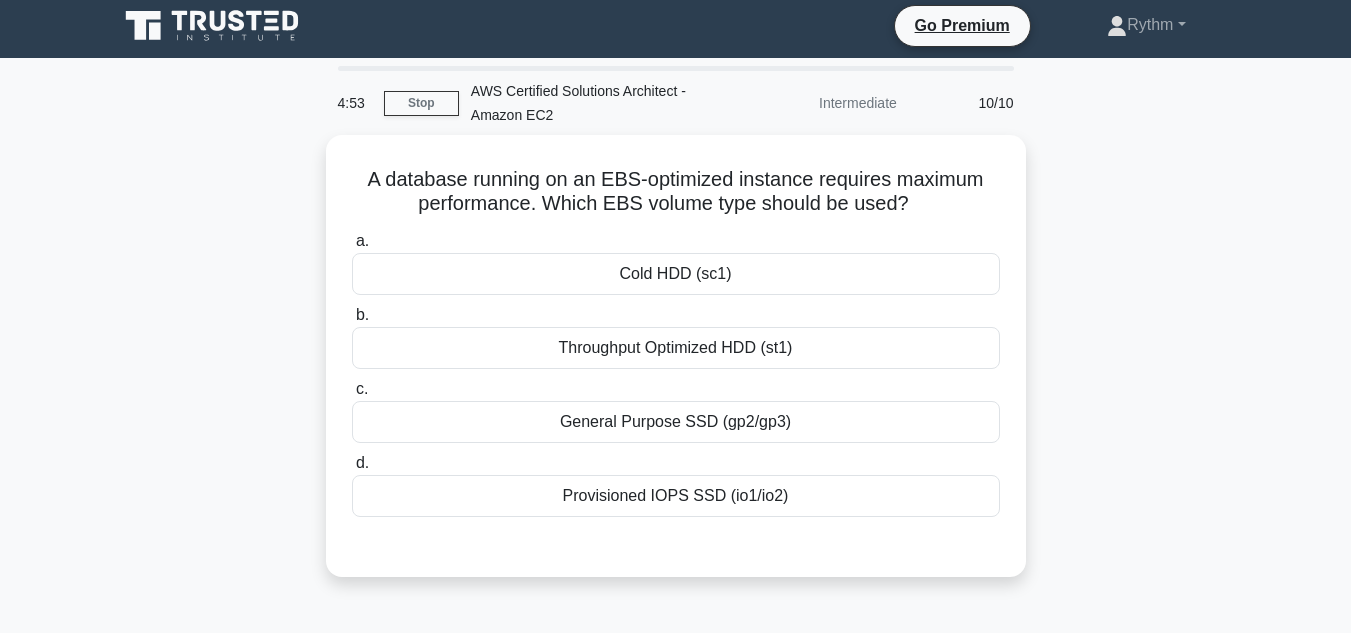 scroll, scrollTop: 0, scrollLeft: 0, axis: both 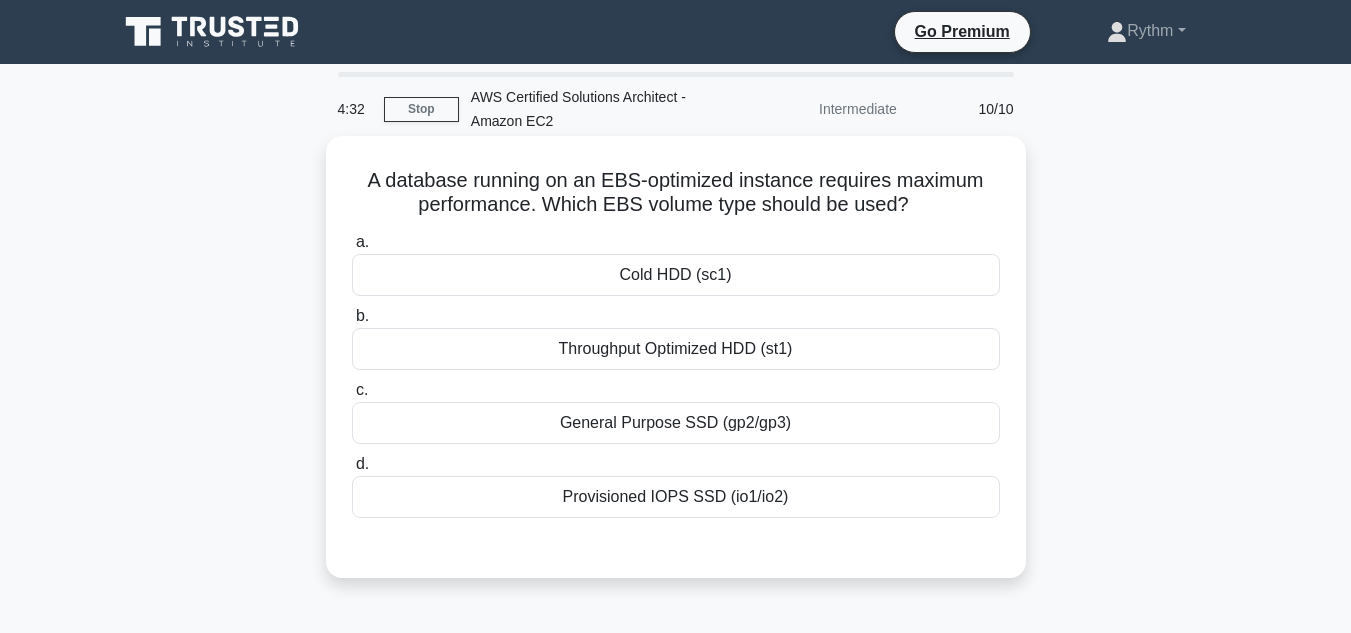 click on "Provisioned IOPS SSD (io1/io2)" at bounding box center [676, 497] 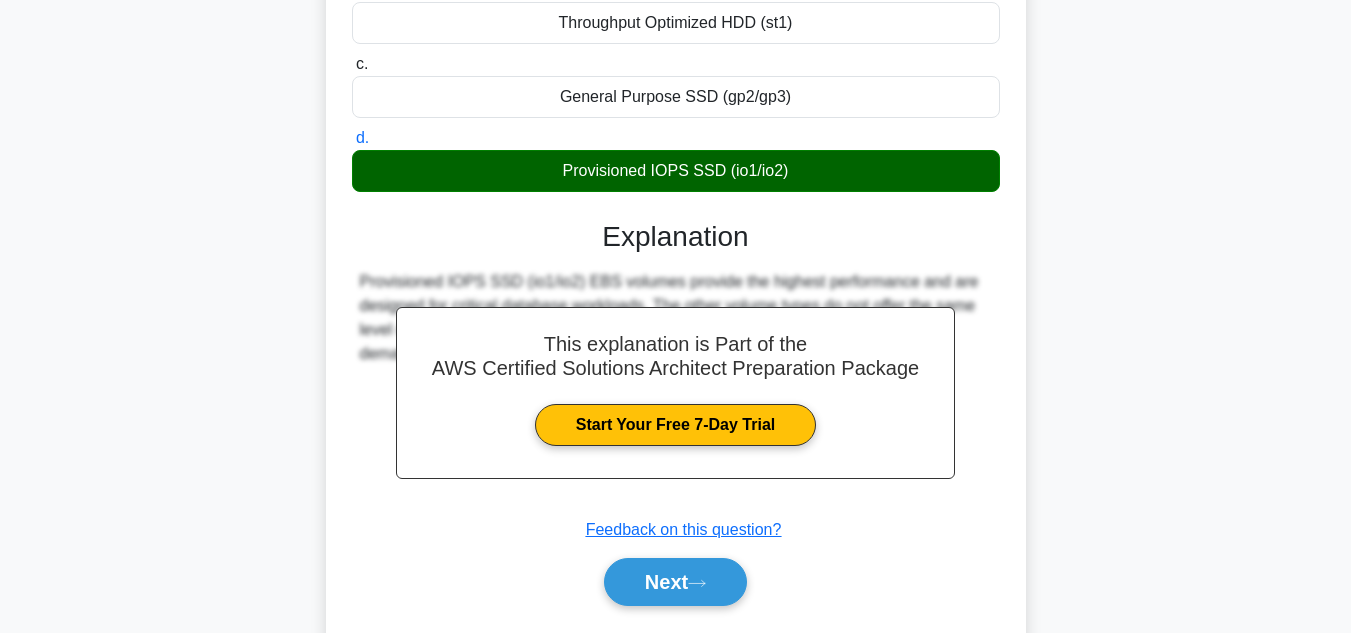 scroll, scrollTop: 329, scrollLeft: 0, axis: vertical 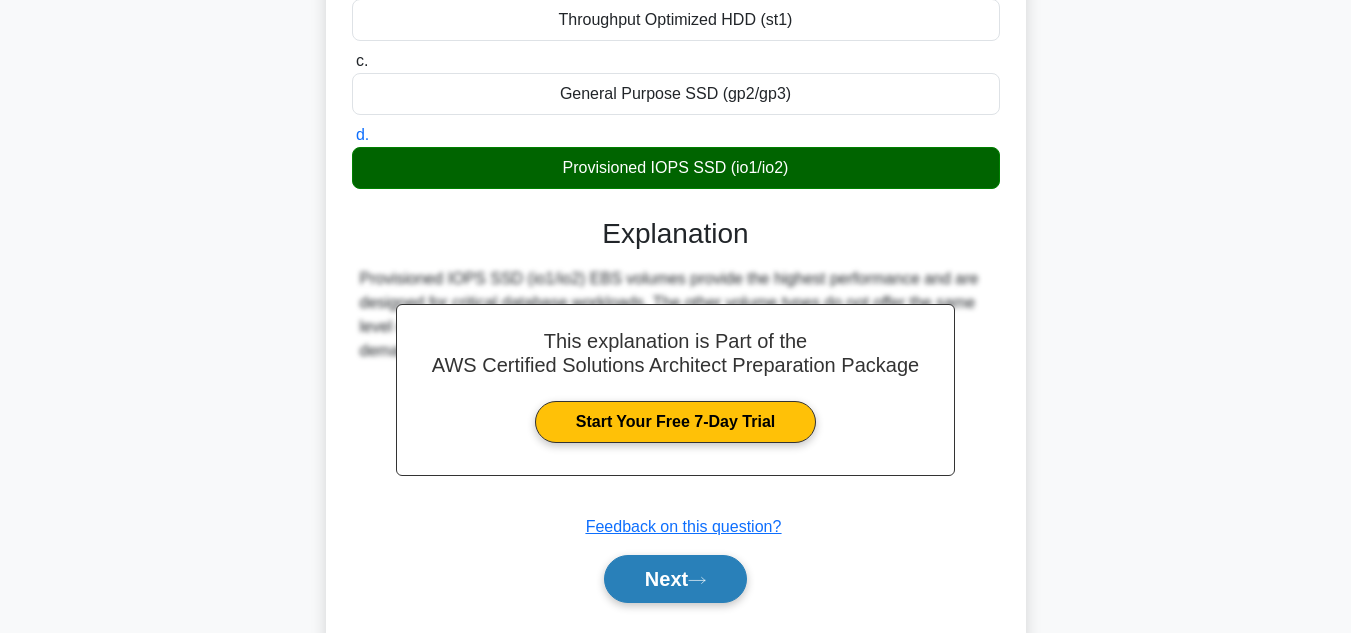 click on "Next" at bounding box center (675, 579) 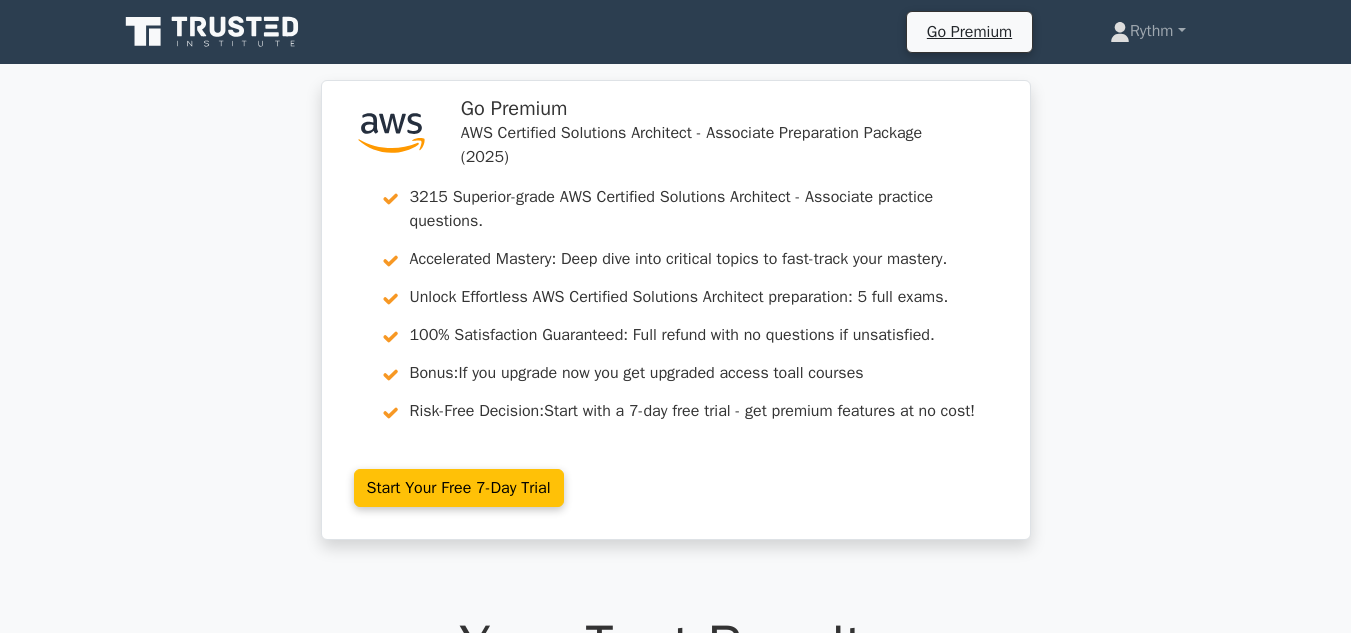 scroll, scrollTop: 330, scrollLeft: 0, axis: vertical 